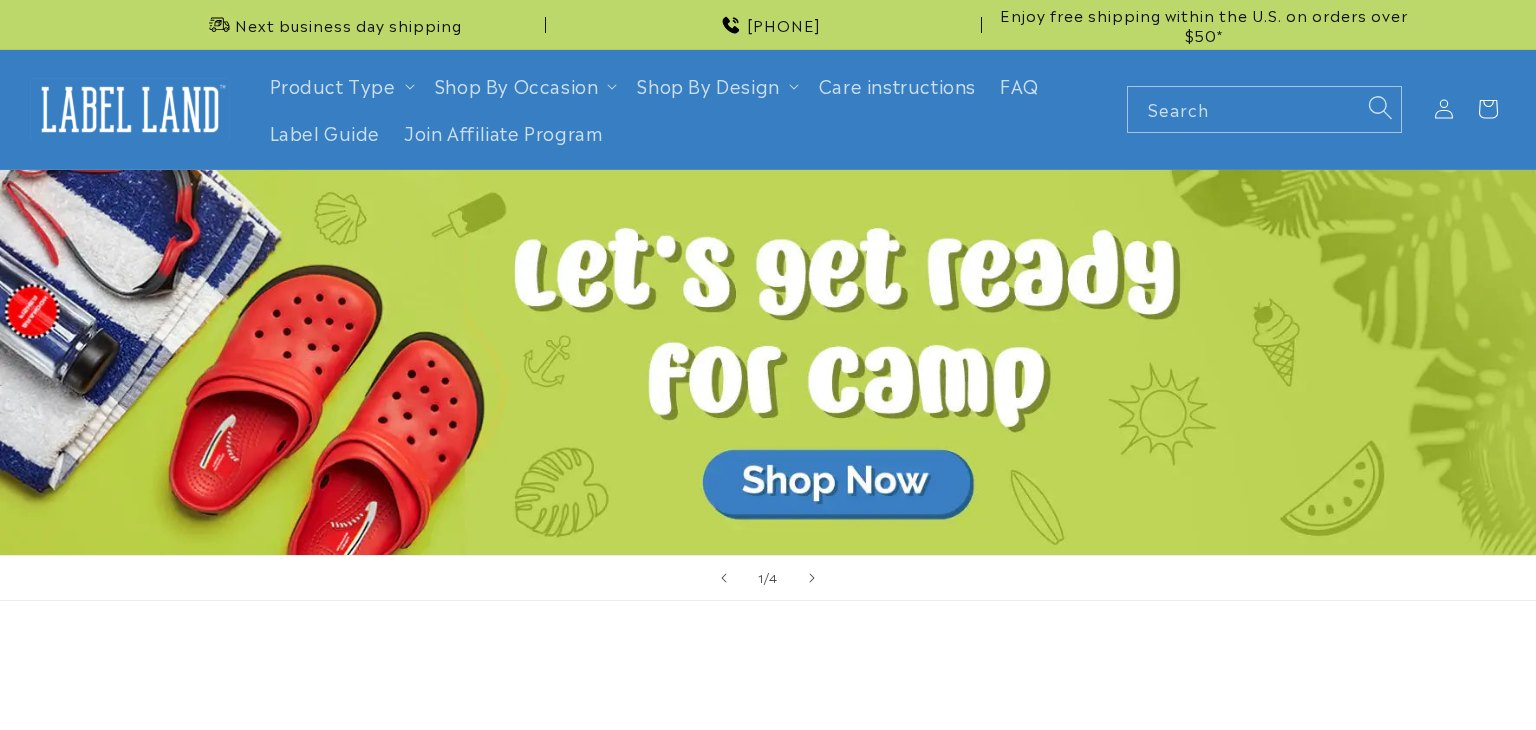 scroll, scrollTop: 0, scrollLeft: 0, axis: both 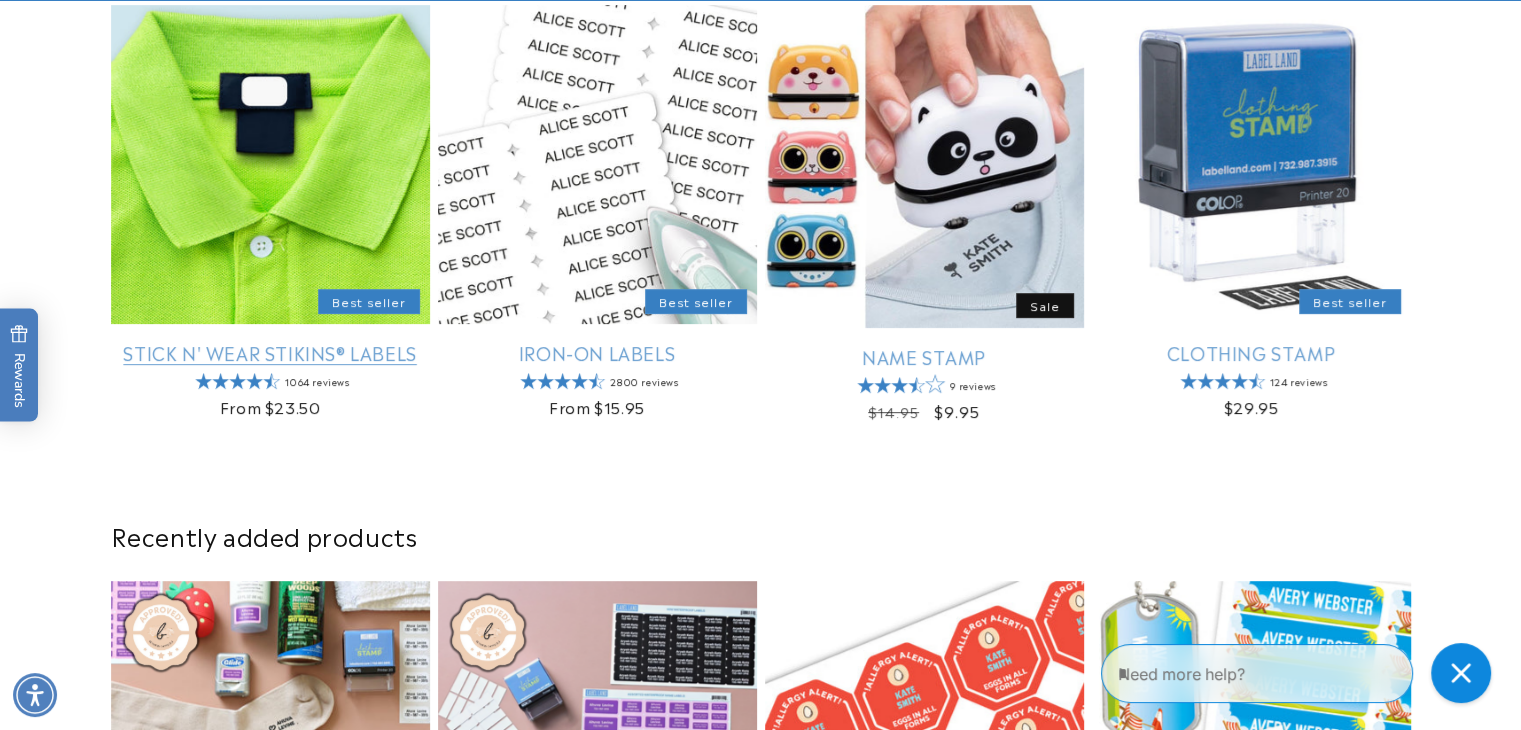 click on "Stick N' Wear Stikins® Labels" at bounding box center [270, 352] 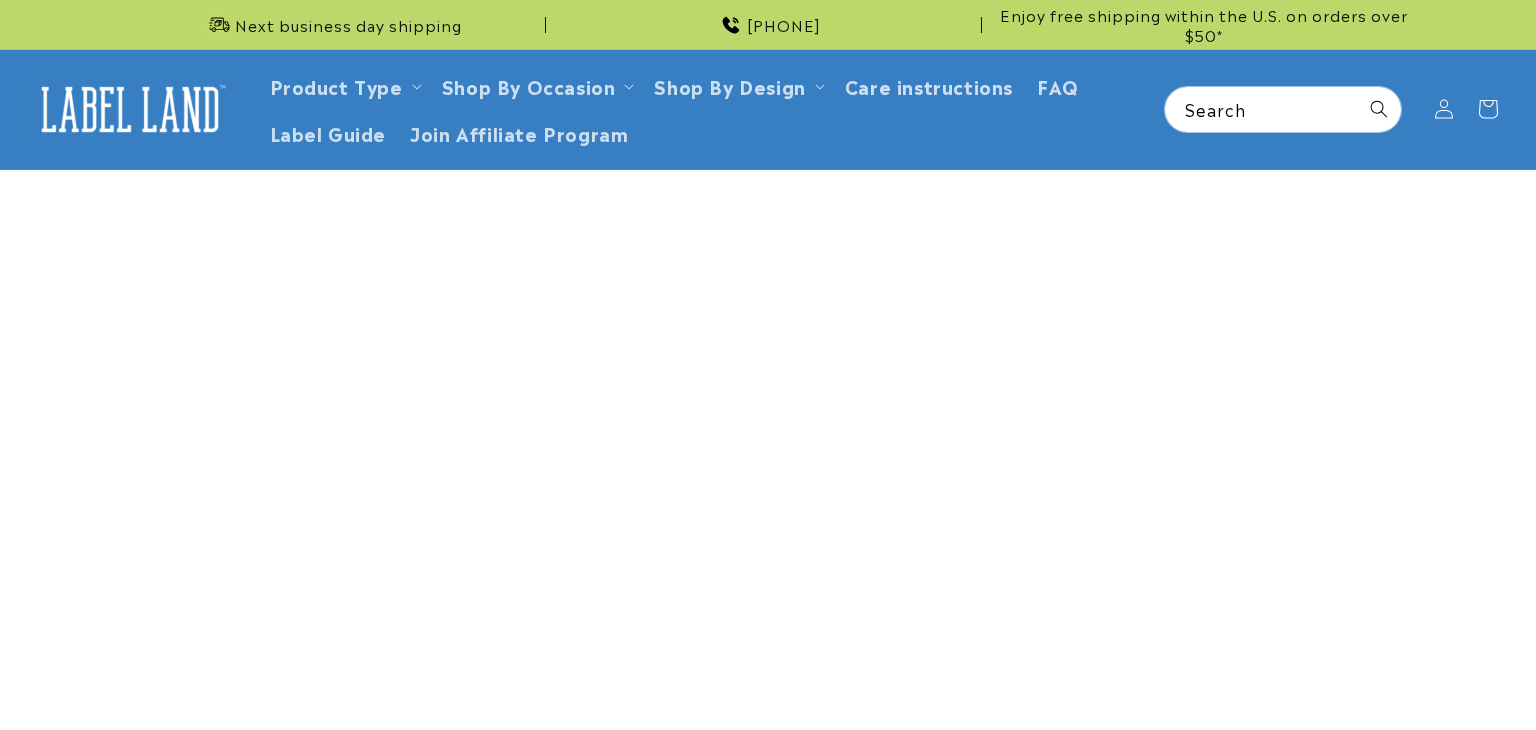 scroll, scrollTop: 0, scrollLeft: 0, axis: both 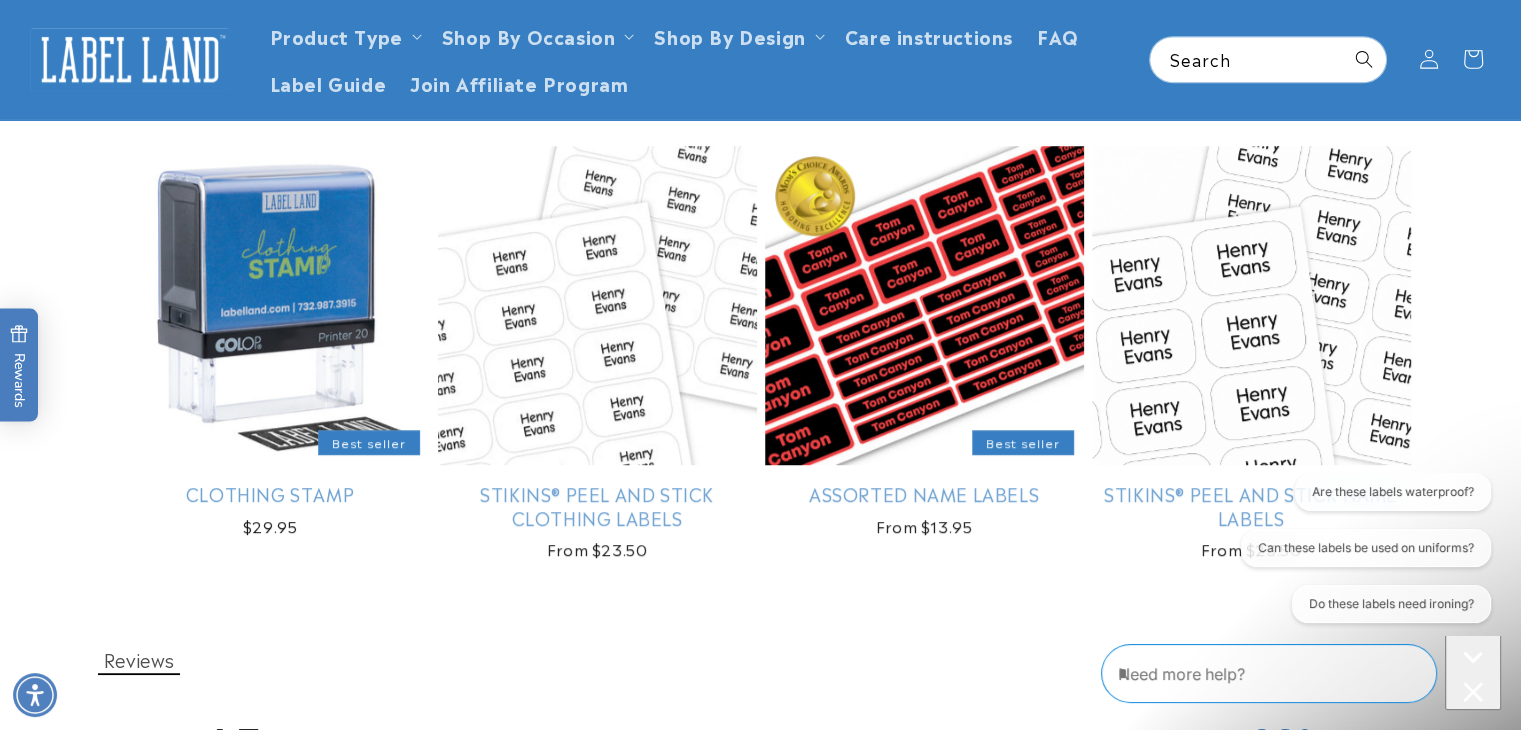 drag, startPoint x: 1531, startPoint y: 138, endPoint x: 1533, endPoint y: 390, distance: 252.00793 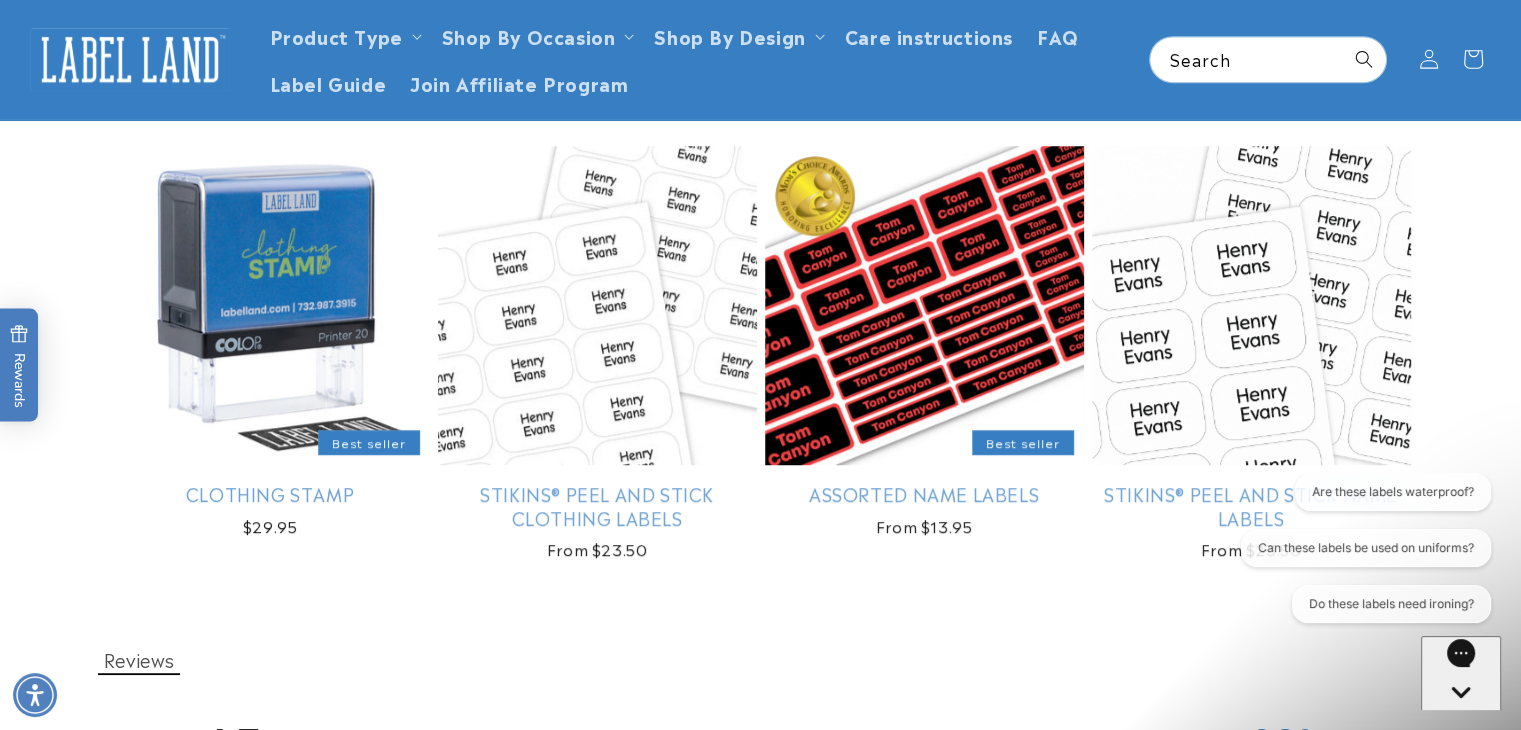 click at bounding box center [1461, 729] 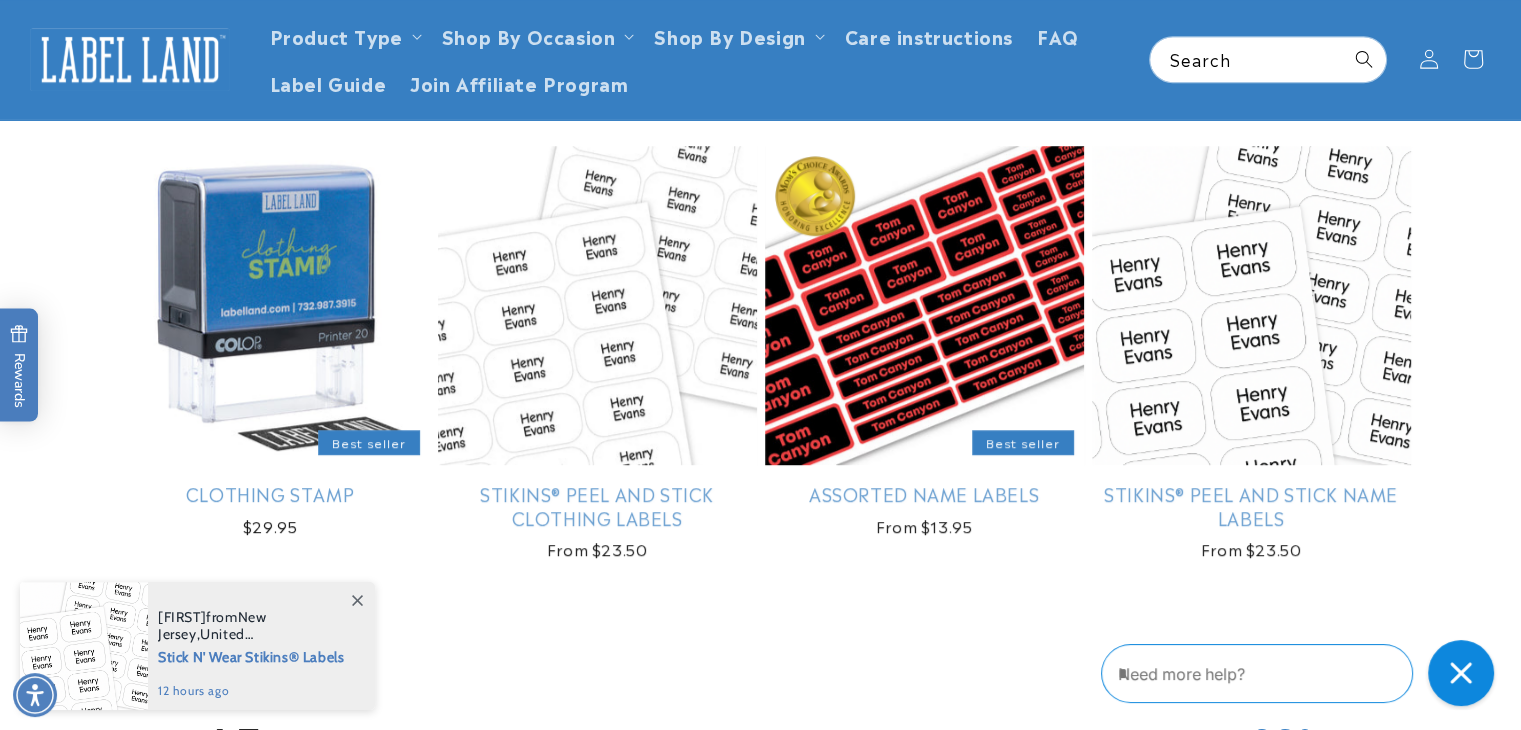click at bounding box center (1461, 673) 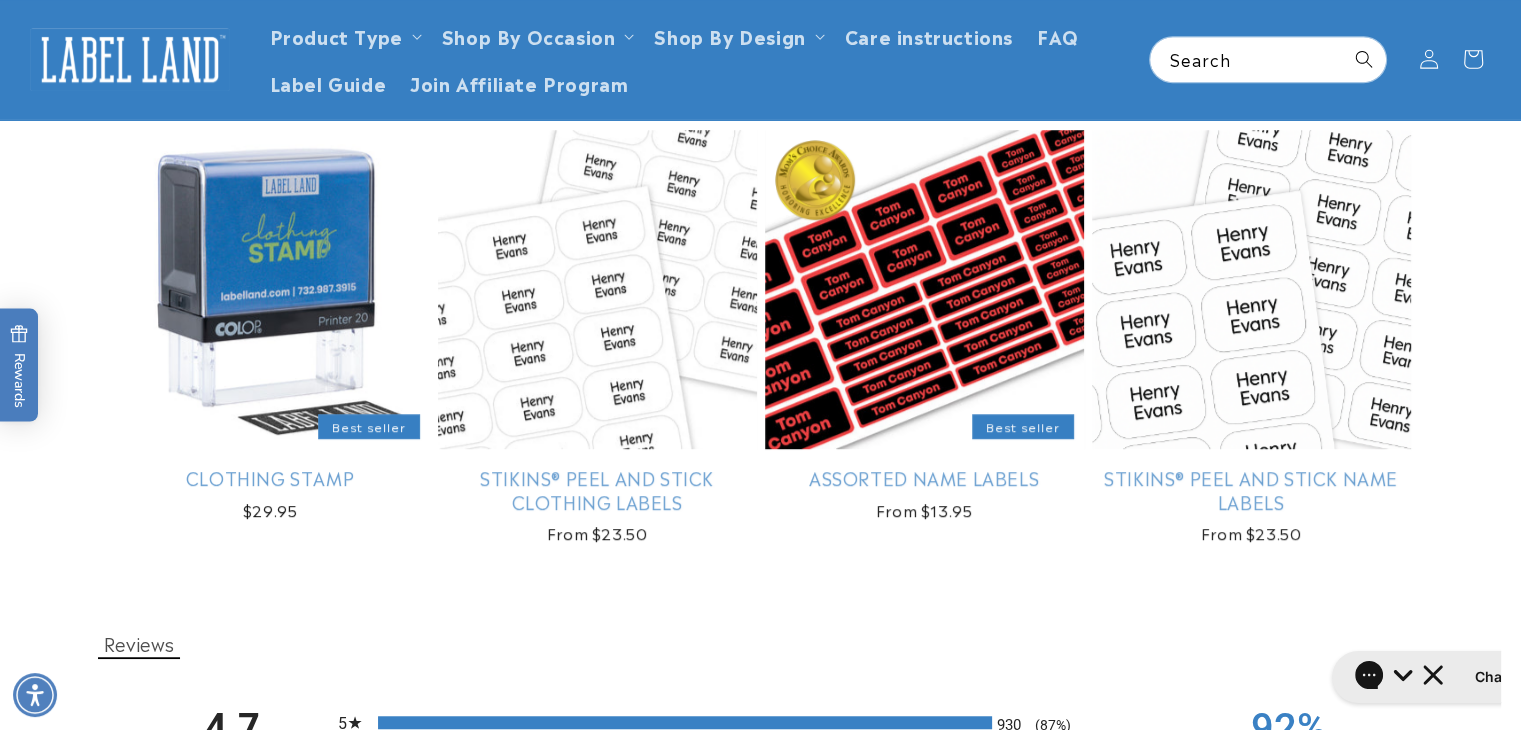 scroll, scrollTop: 1208, scrollLeft: 0, axis: vertical 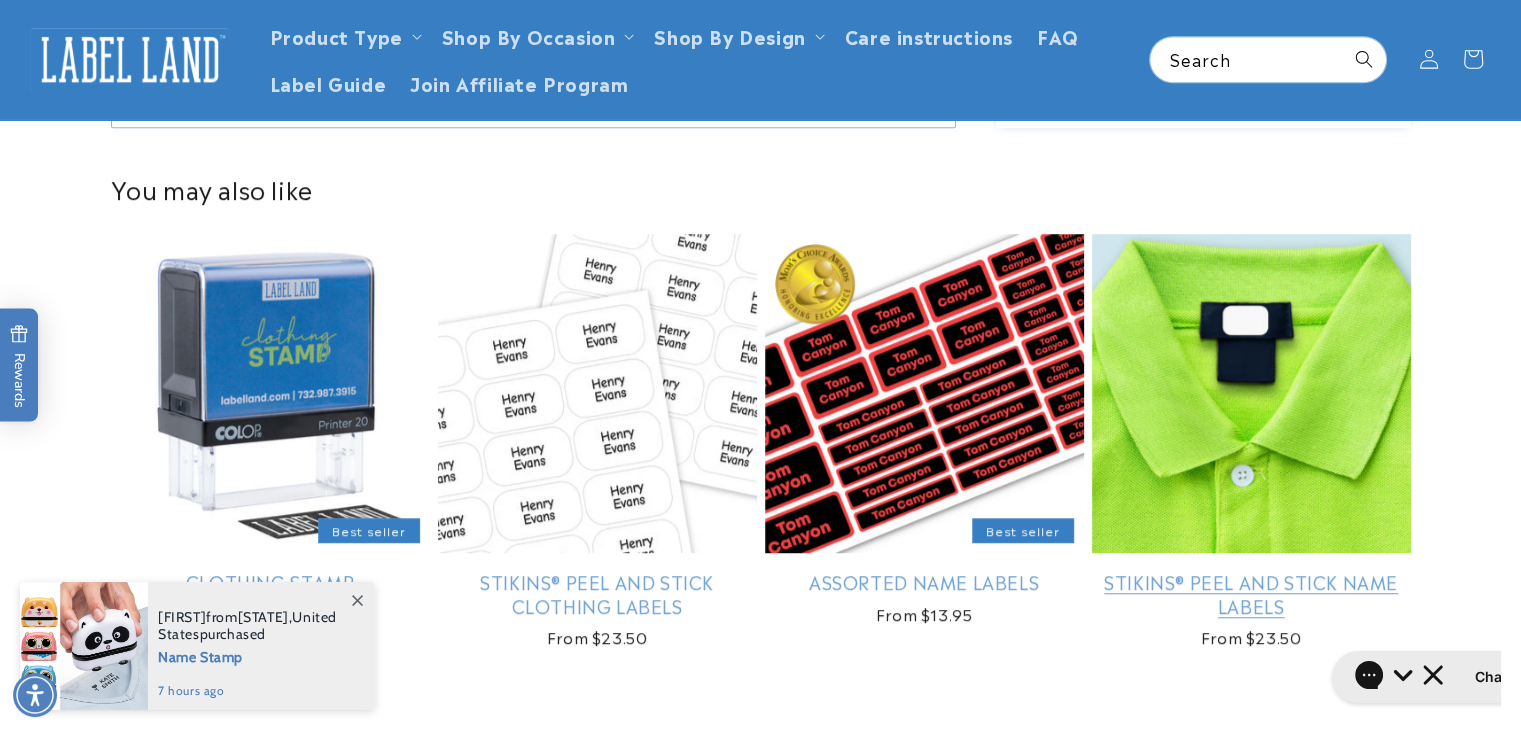 click on "Stikins® Peel and Stick Name Labels" at bounding box center [1251, 593] 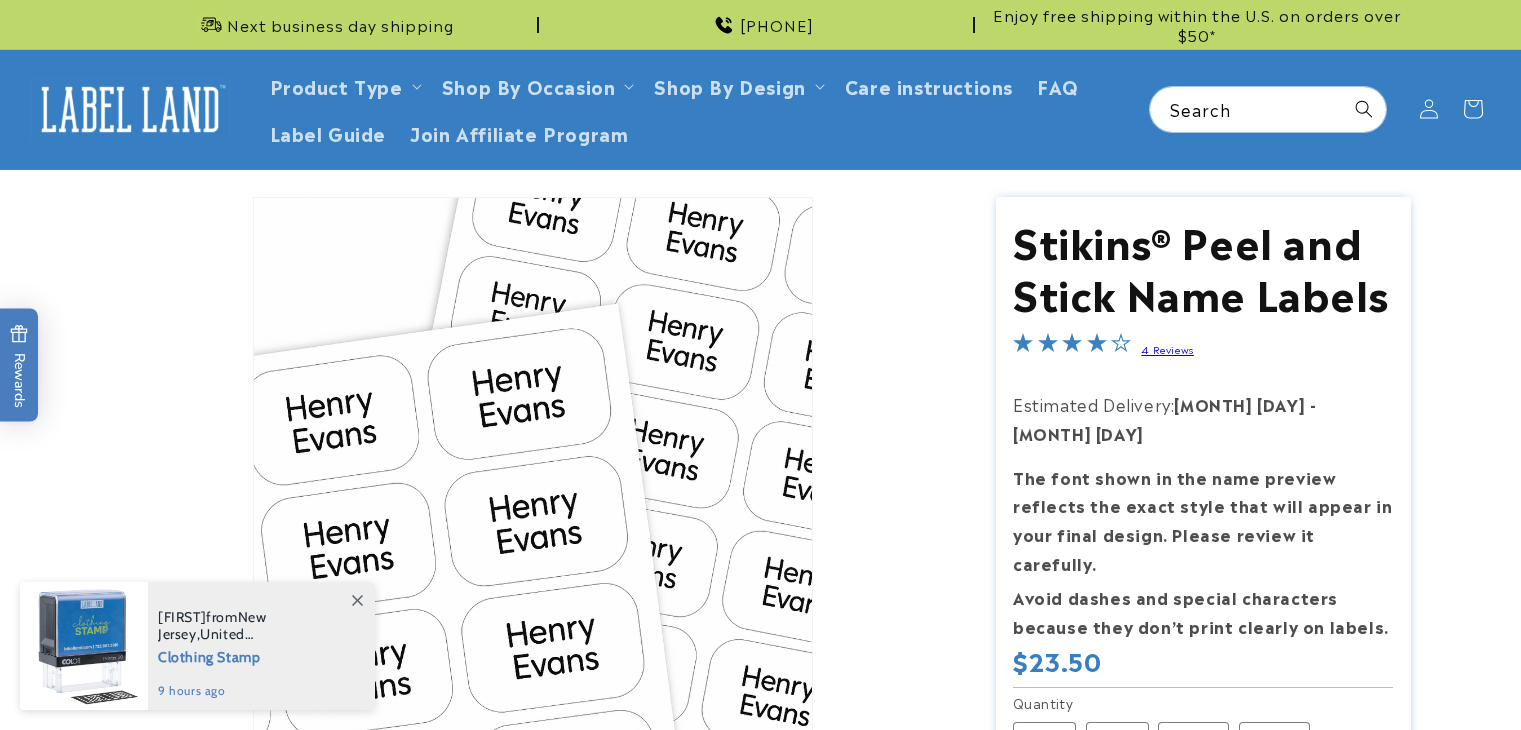 scroll, scrollTop: 0, scrollLeft: 0, axis: both 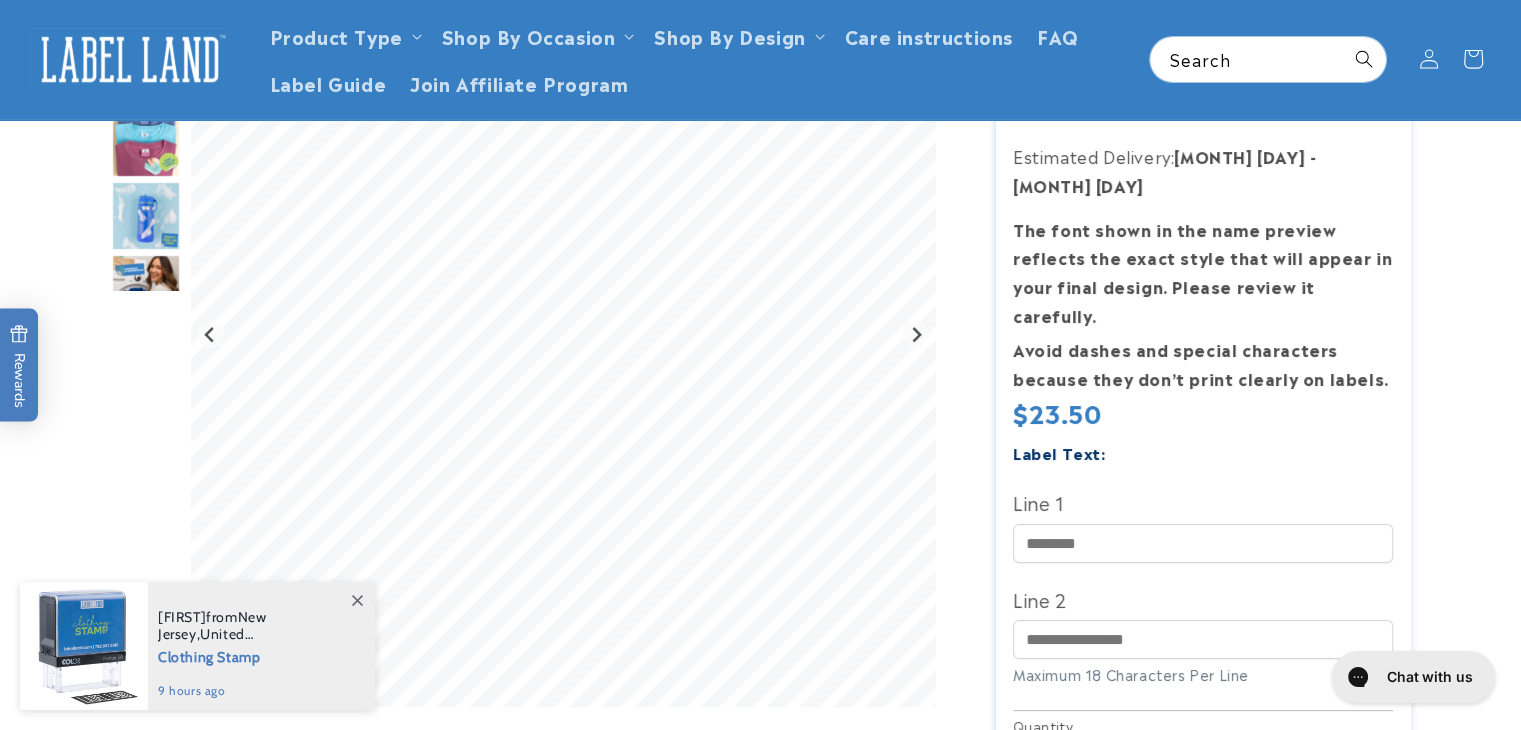 drag, startPoint x: 1524, startPoint y: 135, endPoint x: 1532, endPoint y: 185, distance: 50.635956 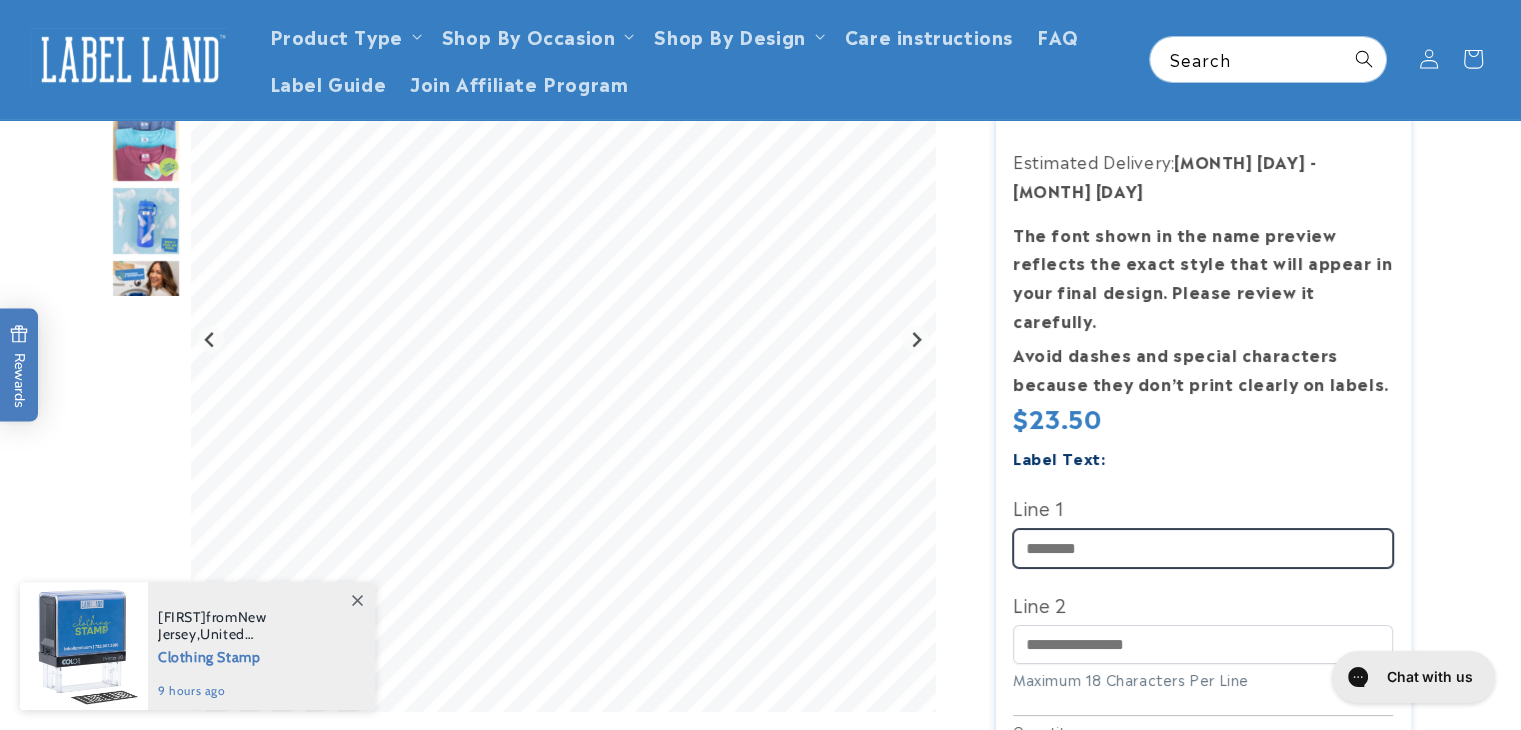 click on "Line 1" at bounding box center (1203, 548) 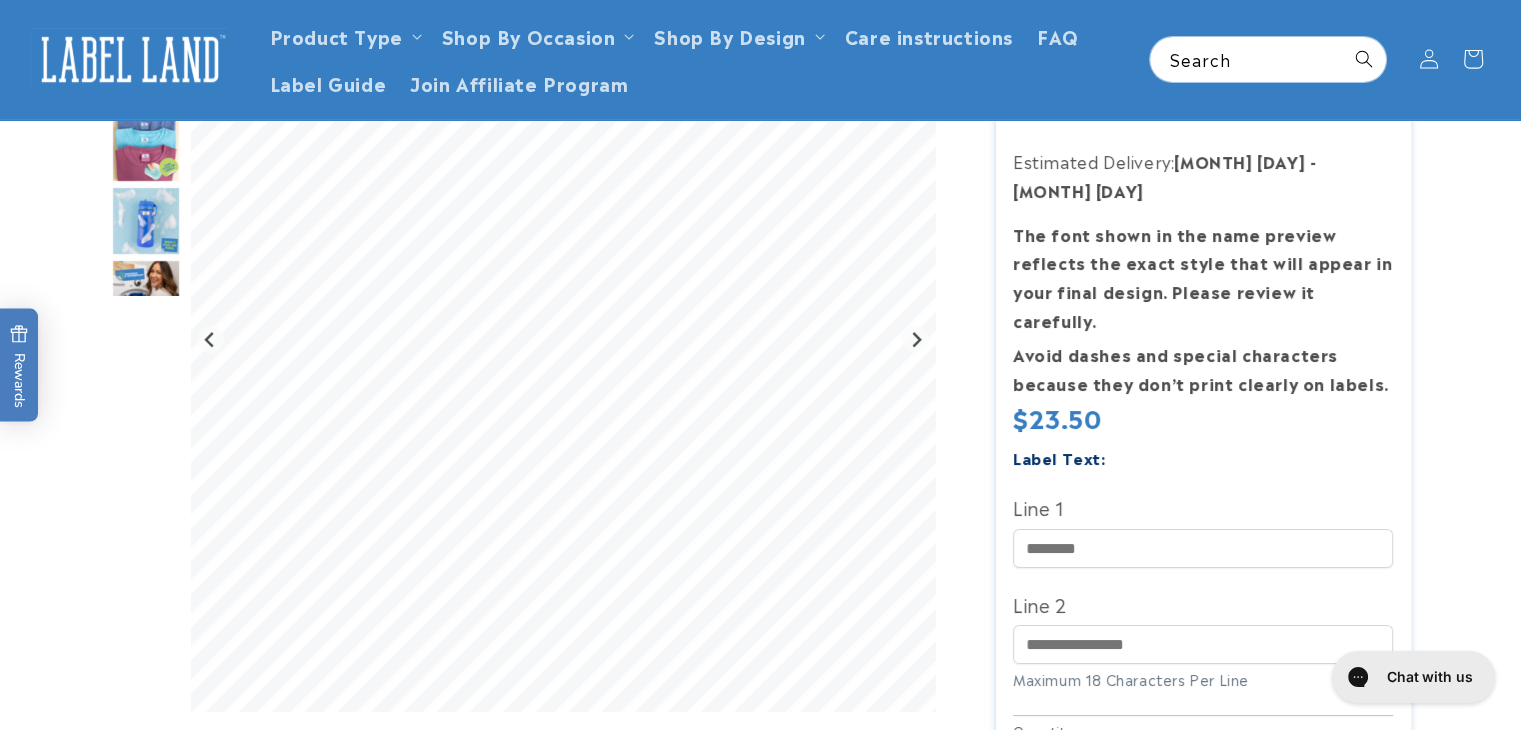 click on "Line 1" at bounding box center [1203, 507] 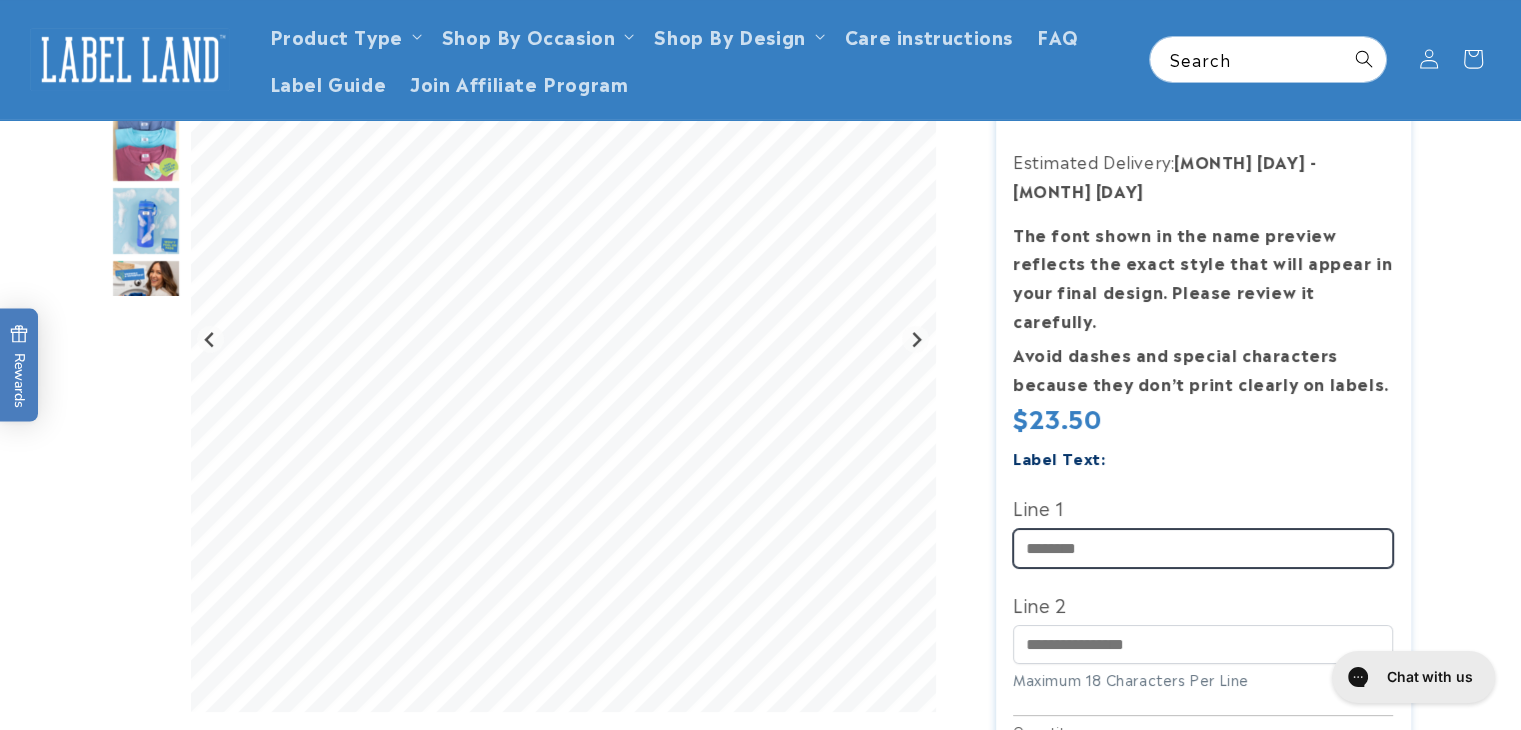 click on "Line 1" at bounding box center [1203, 548] 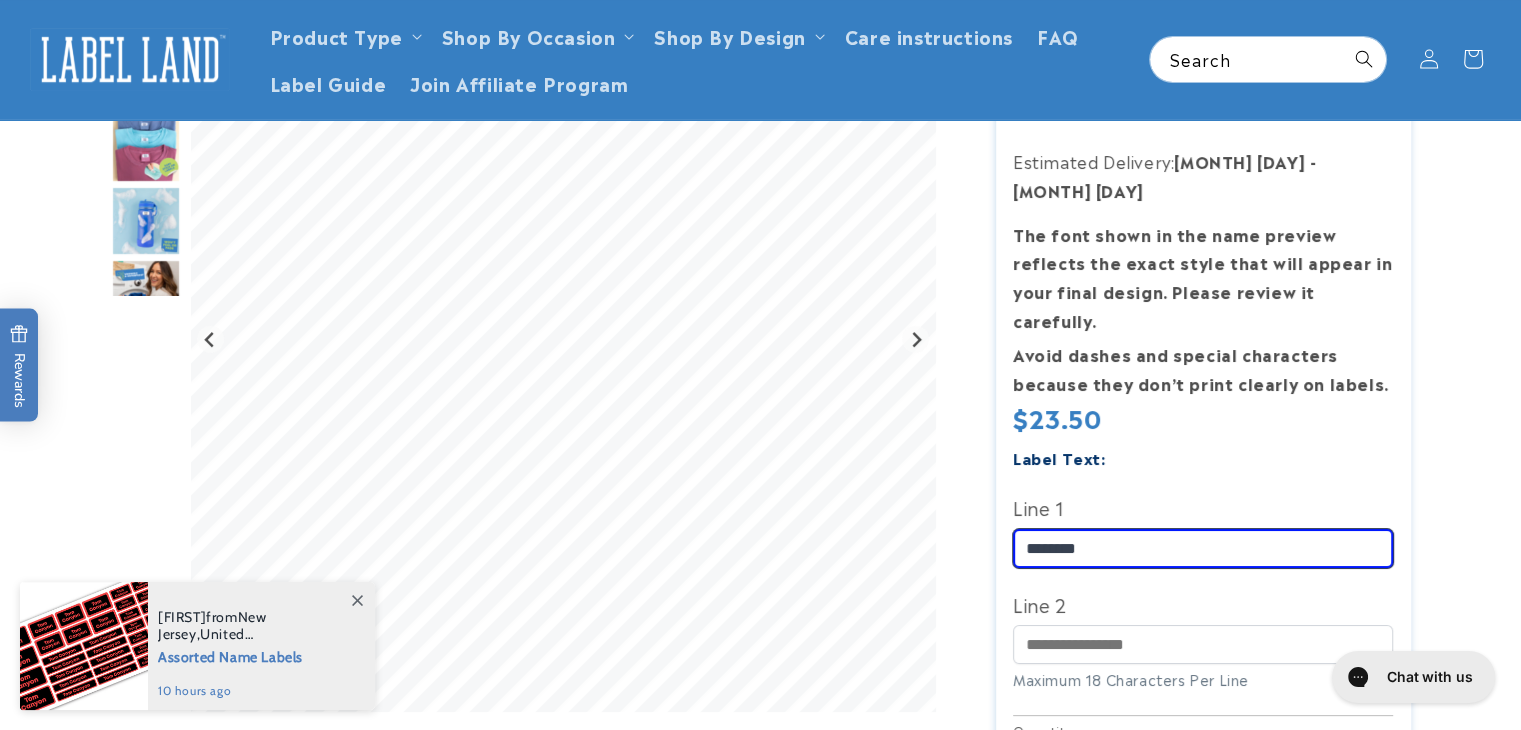 type on "********" 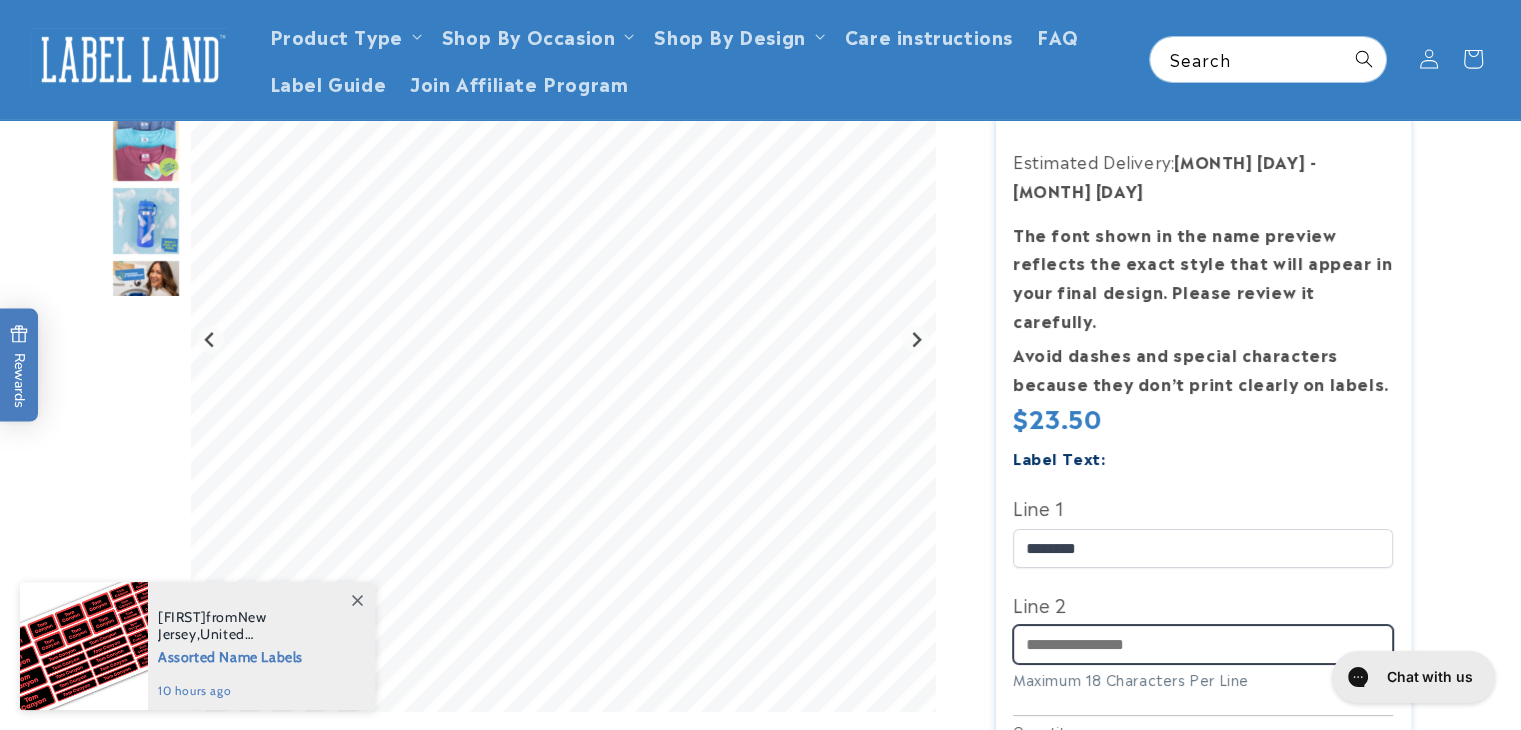click on "Line 2" at bounding box center [1203, 644] 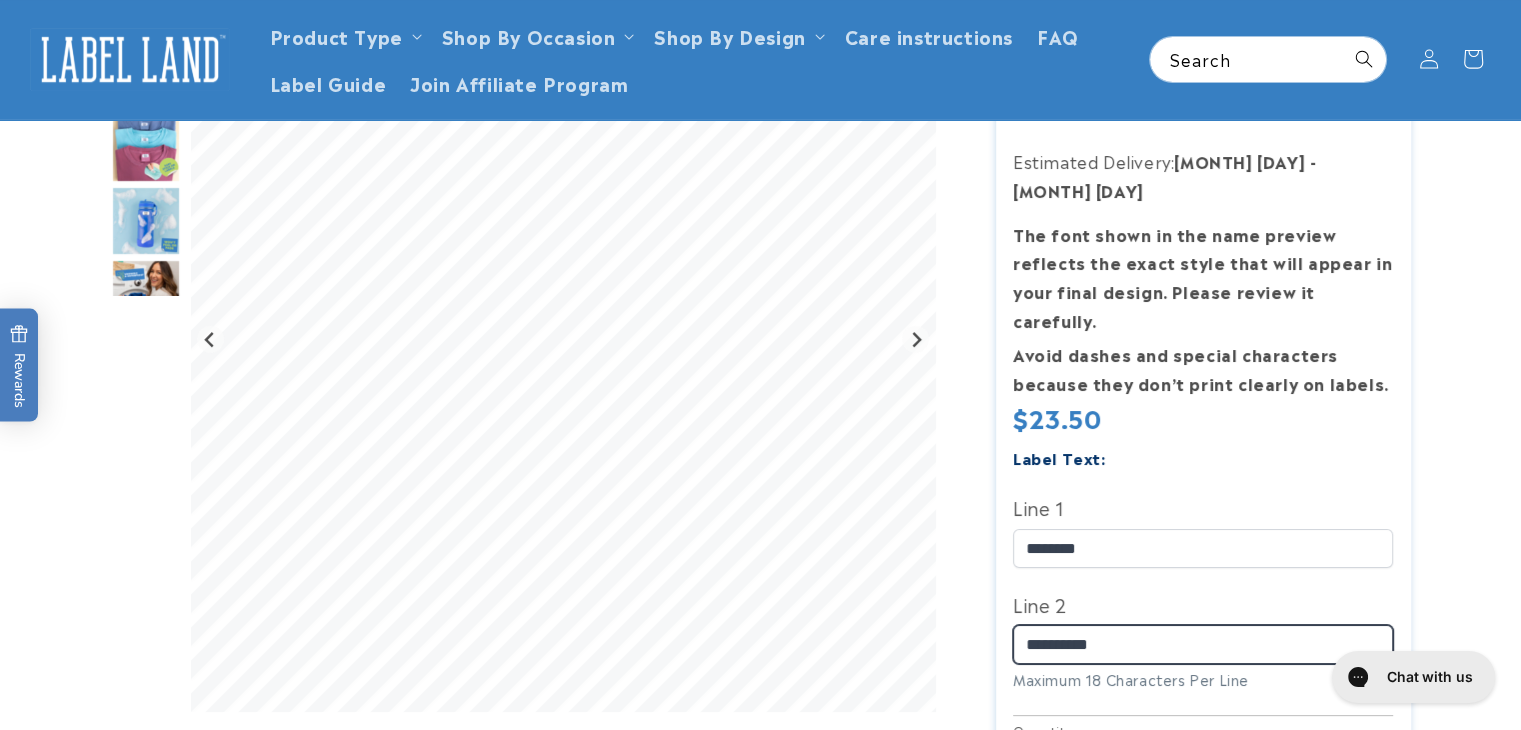 click on "**********" at bounding box center (1203, 644) 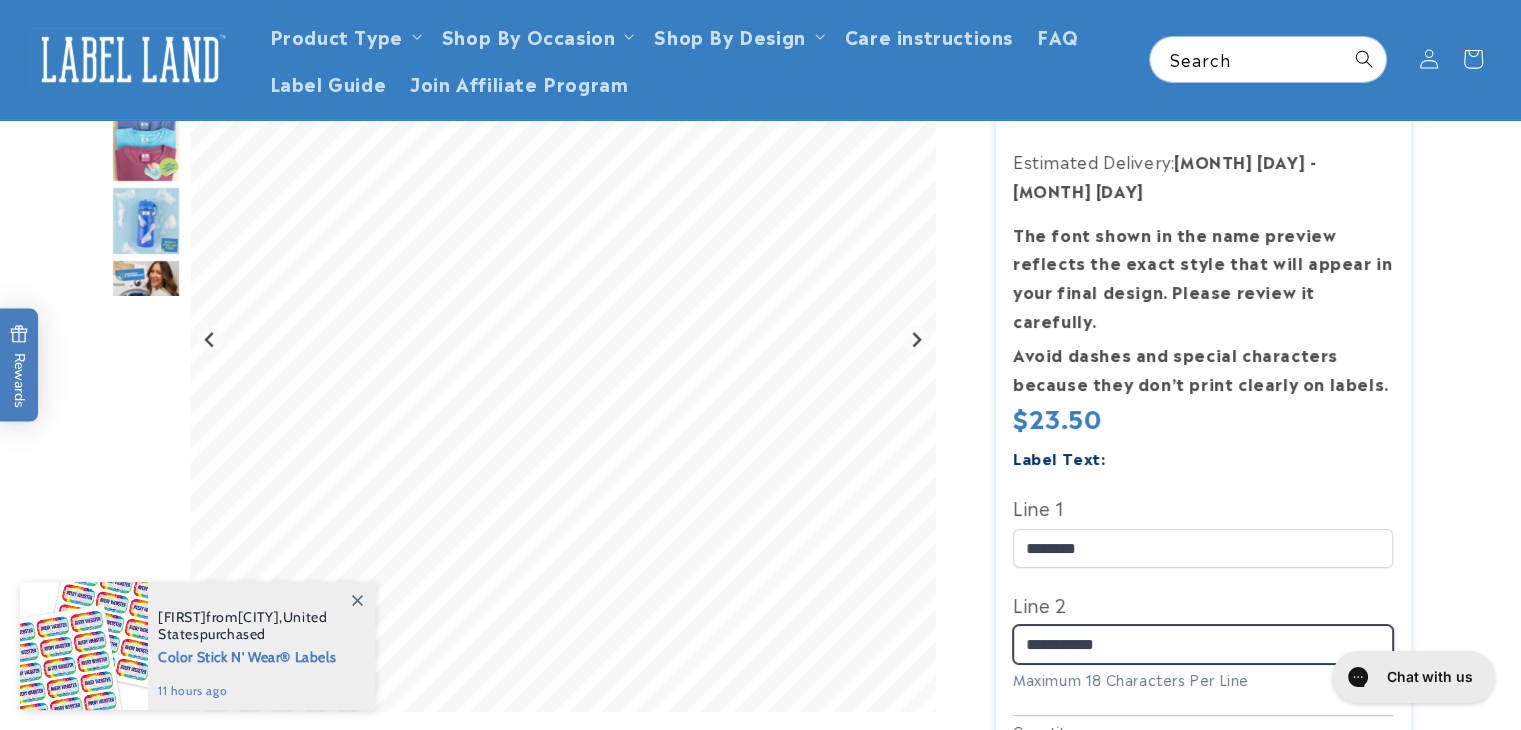 click on "**********" at bounding box center (1203, 644) 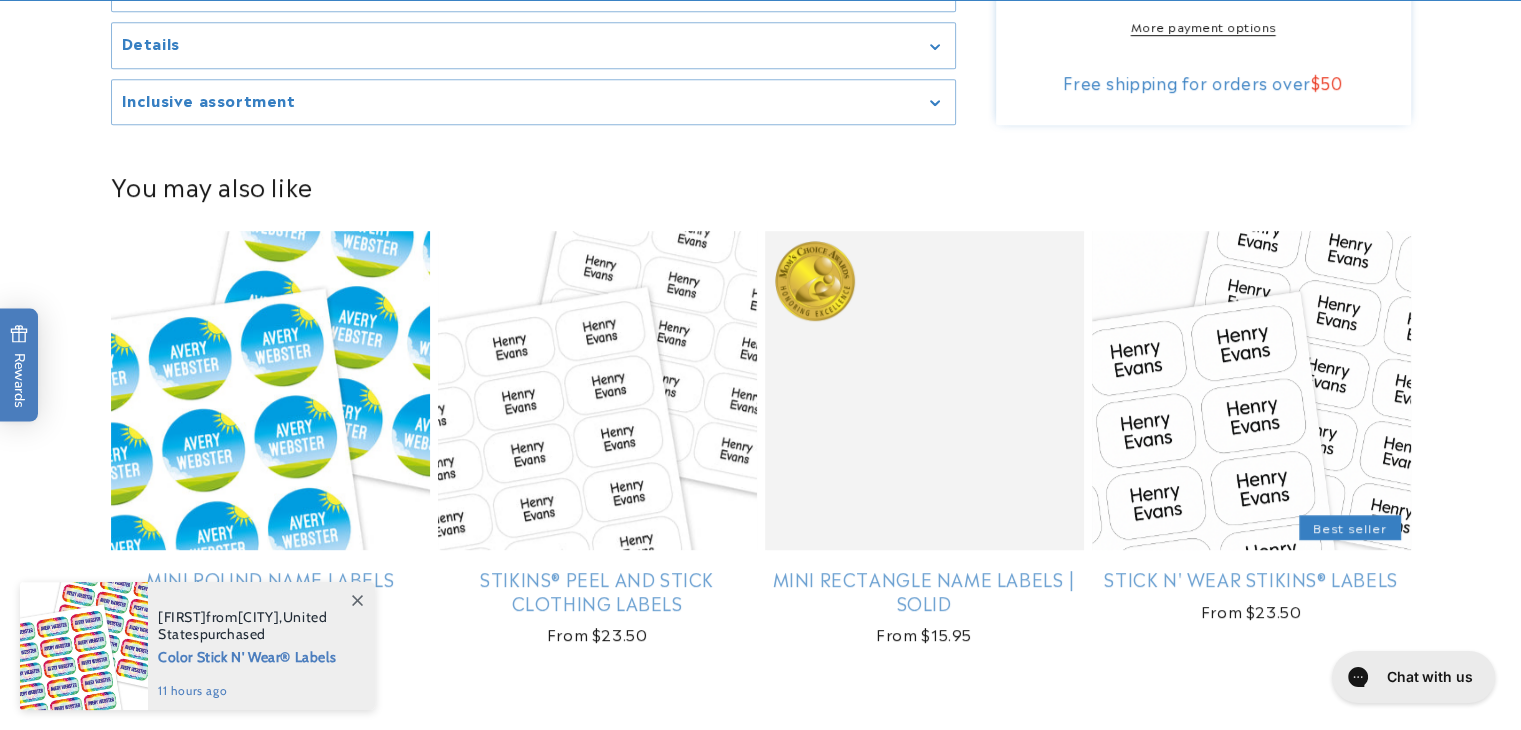 scroll, scrollTop: 1229, scrollLeft: 0, axis: vertical 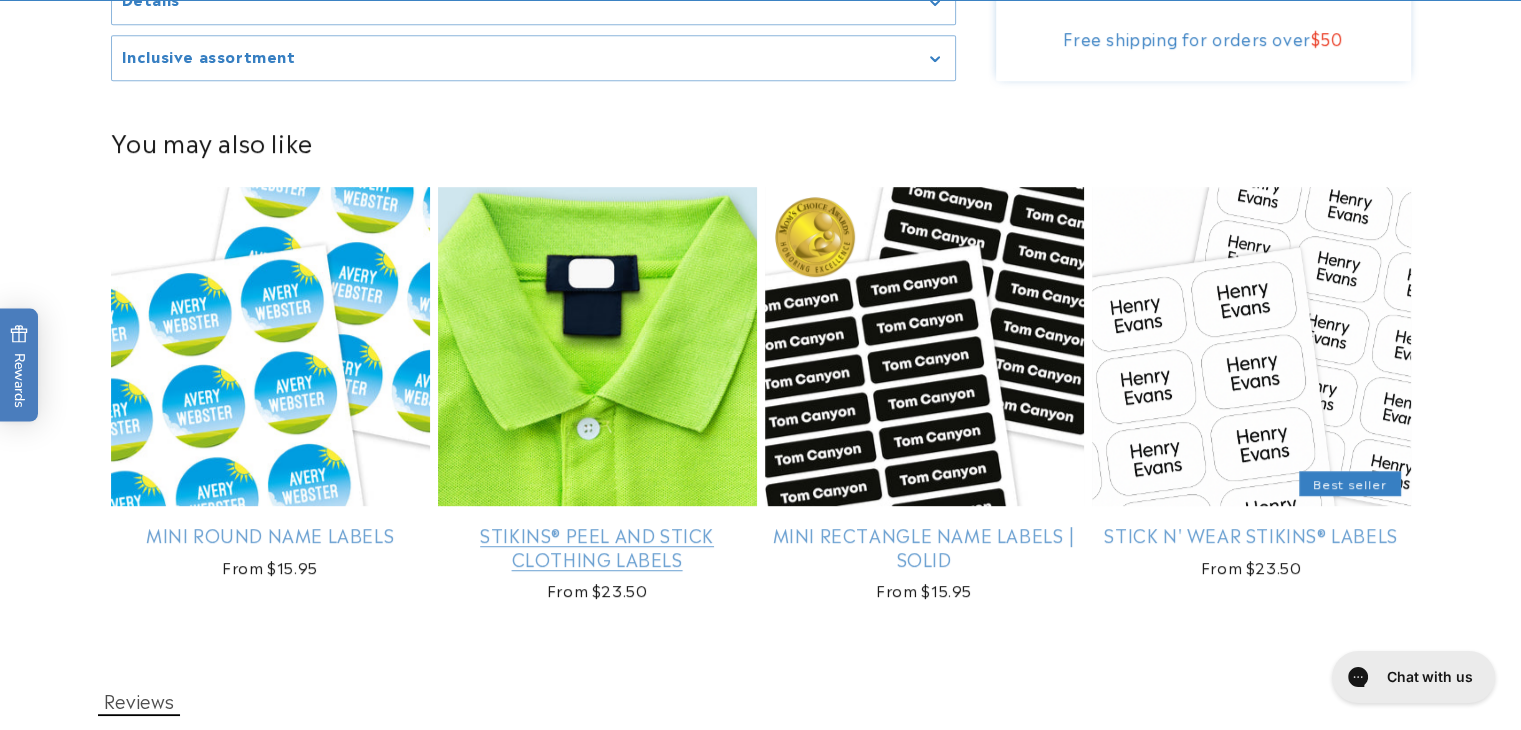 type on "**********" 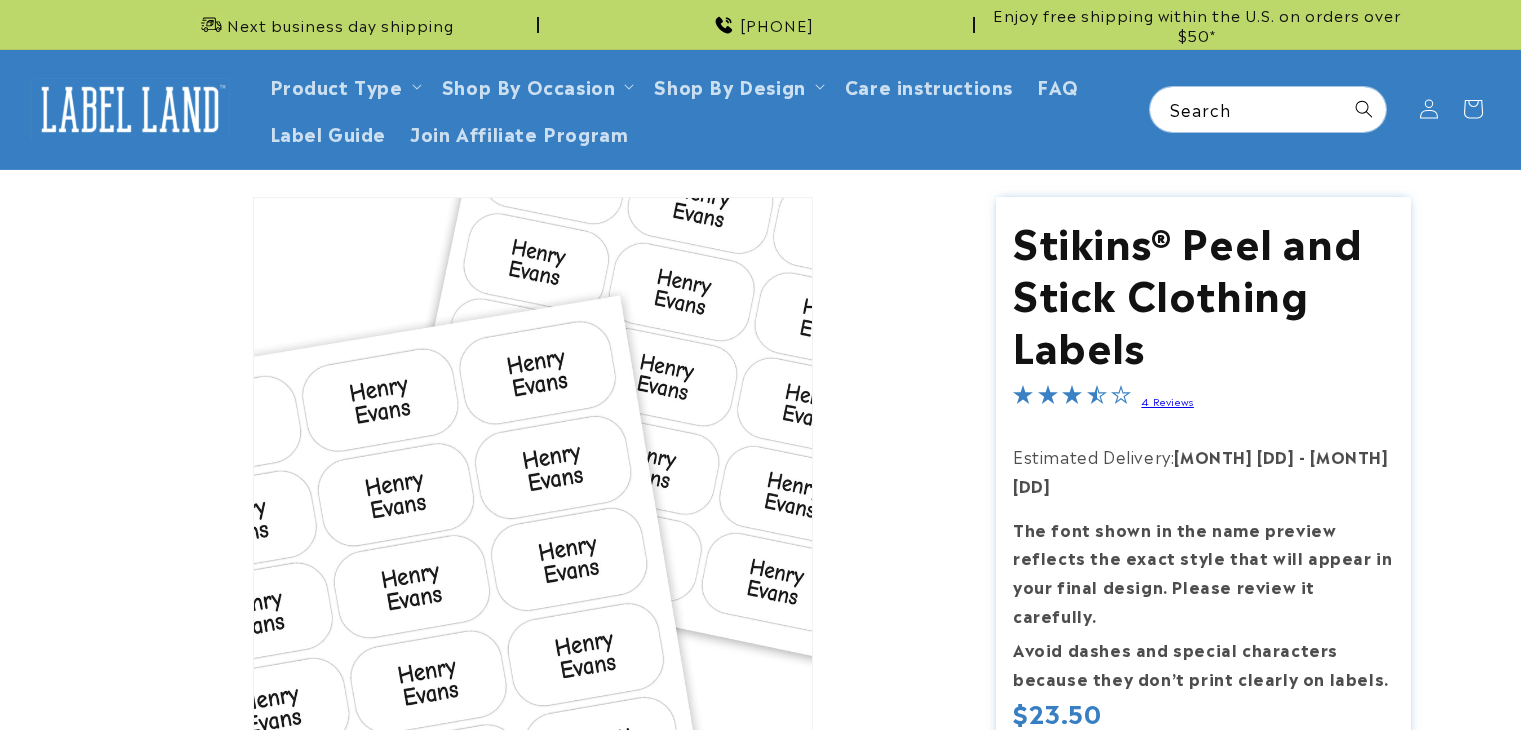 scroll, scrollTop: 0, scrollLeft: 0, axis: both 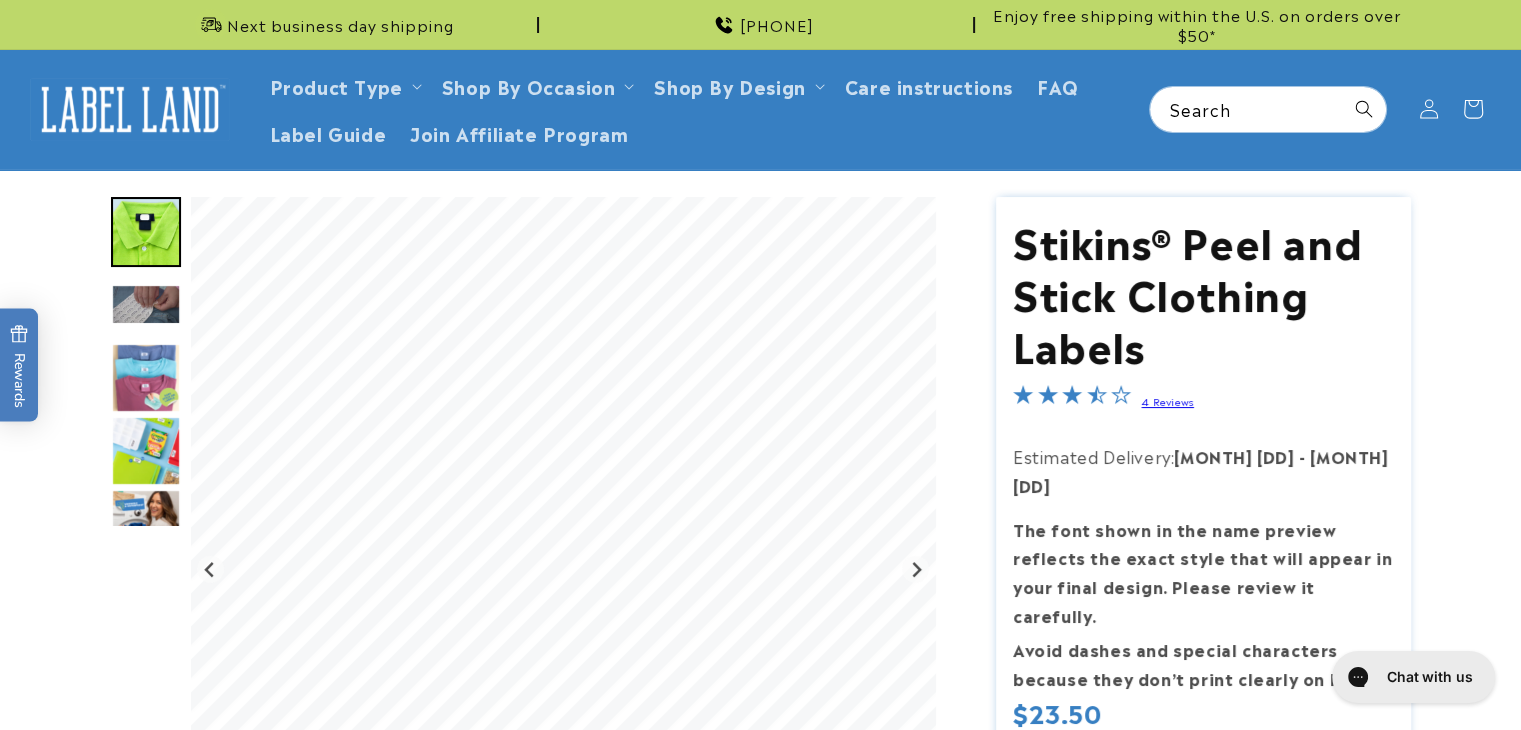 drag, startPoint x: 1528, startPoint y: 109, endPoint x: 1459, endPoint y: 57, distance: 86.40023 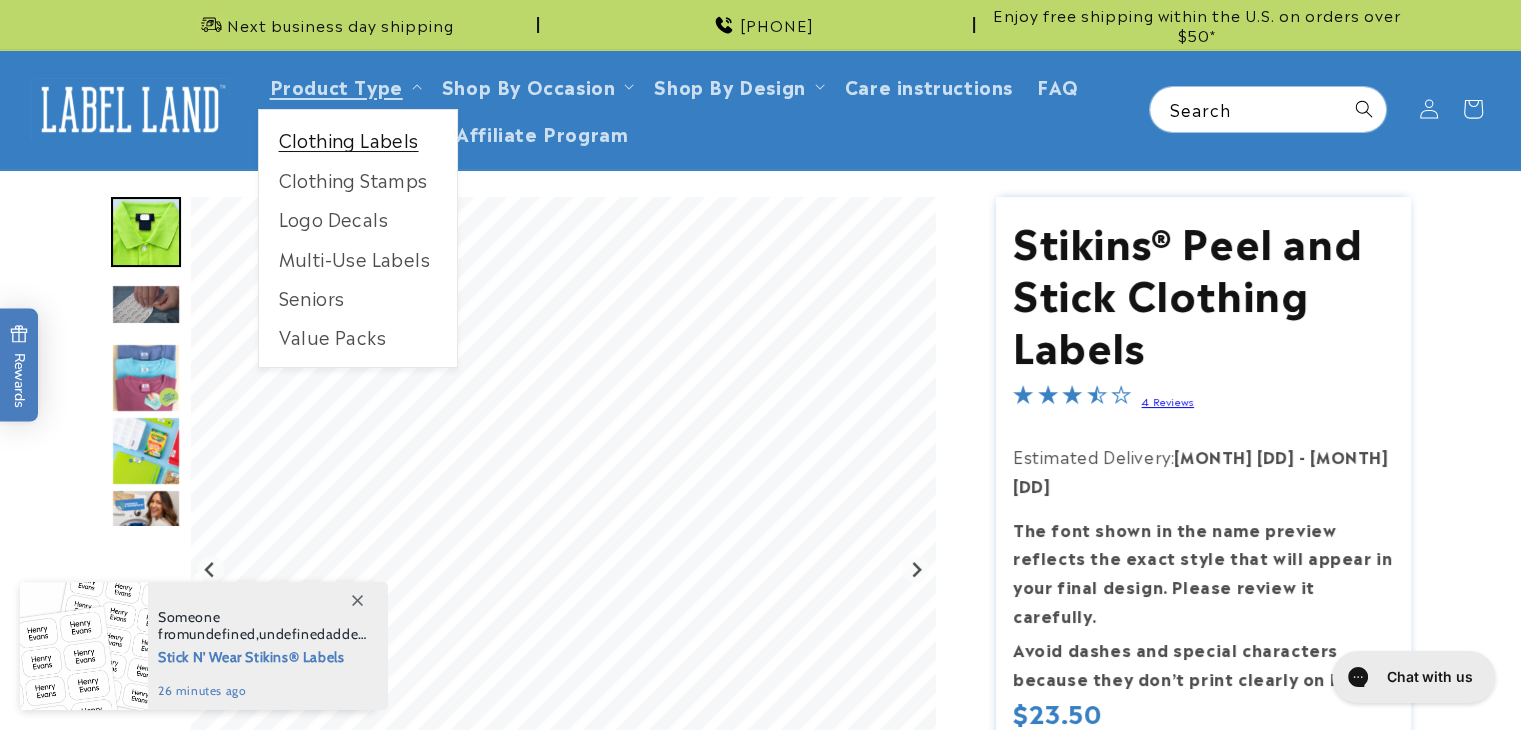 click on "Clothing Labels" at bounding box center [358, 139] 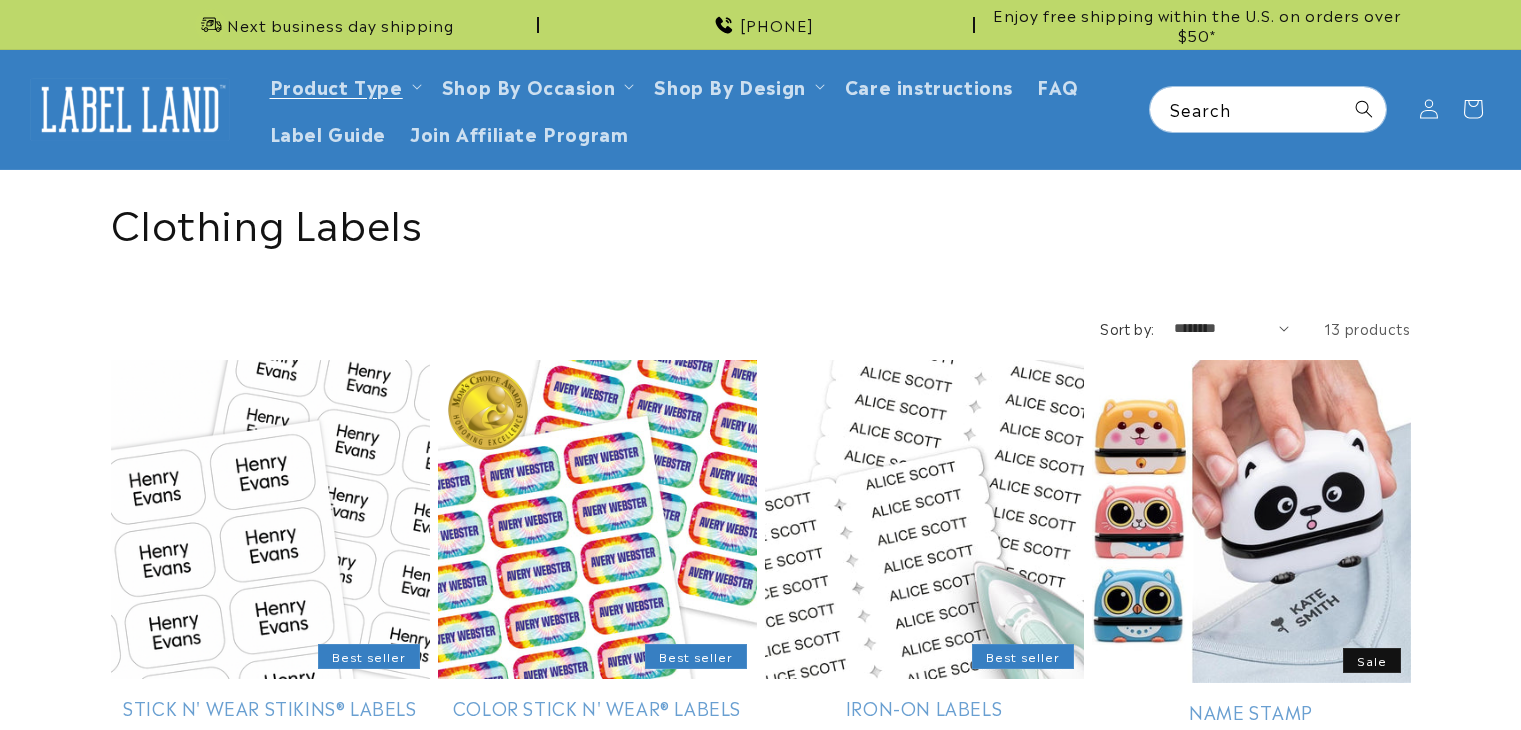 scroll, scrollTop: 0, scrollLeft: 0, axis: both 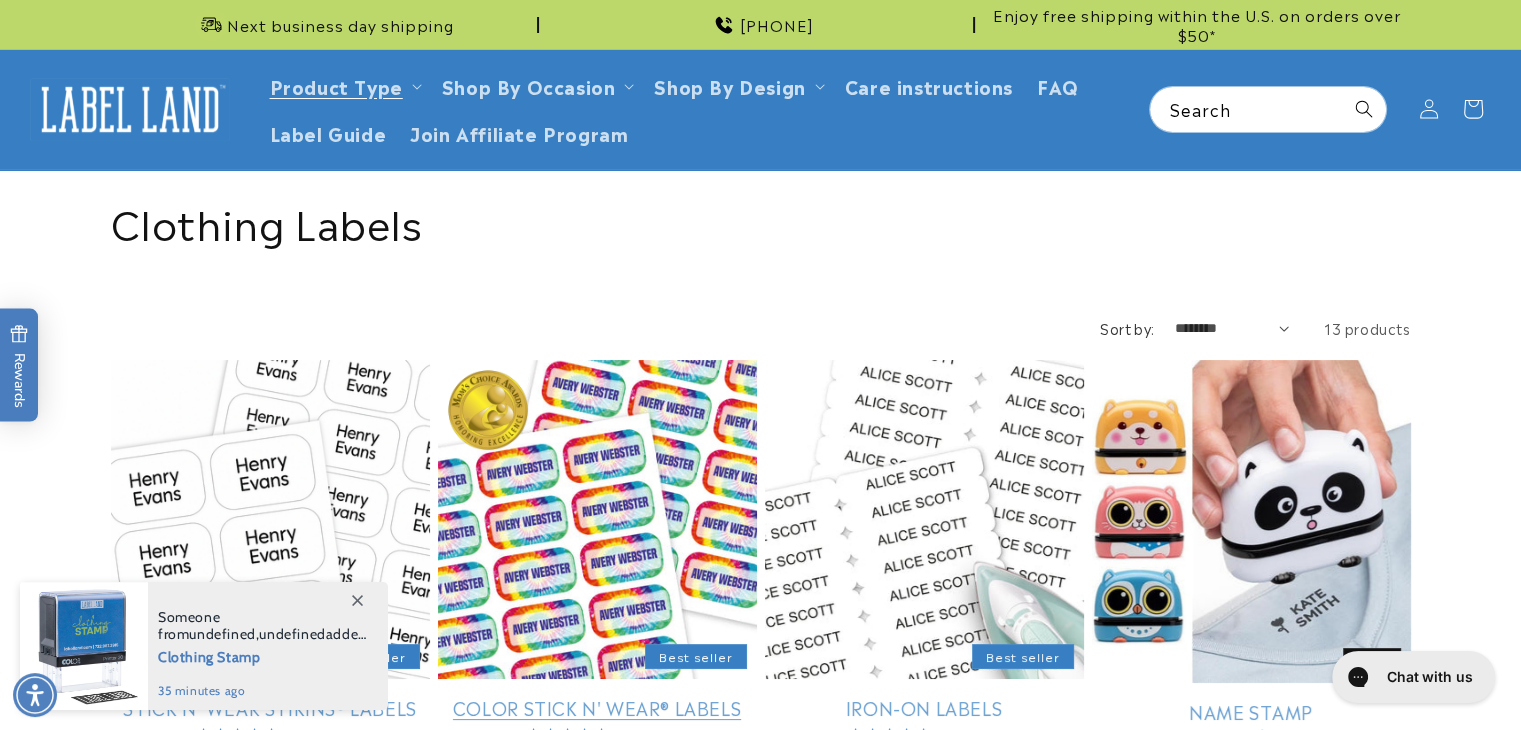 click on "Color Stick N' Wear® Labels" at bounding box center [597, 707] 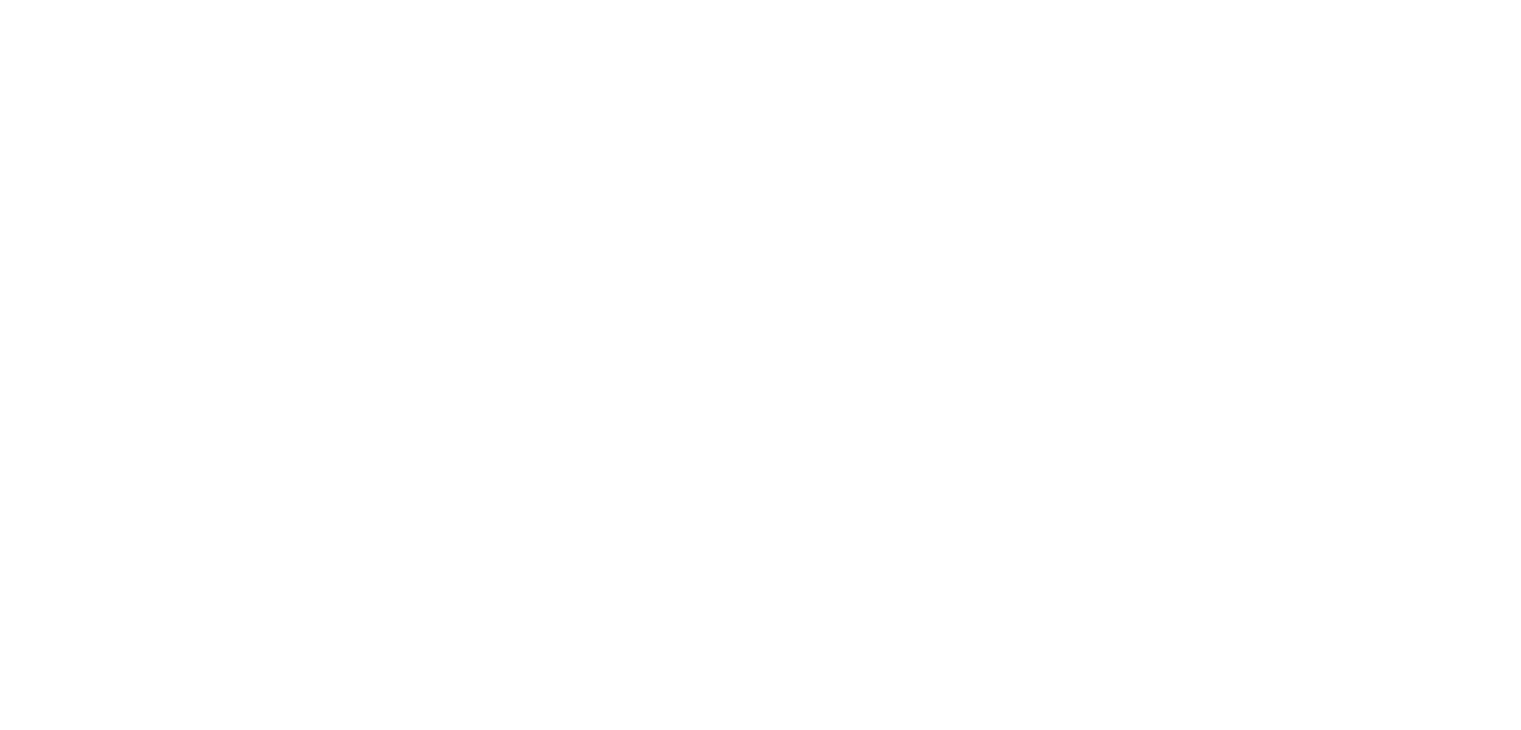 scroll, scrollTop: 0, scrollLeft: 0, axis: both 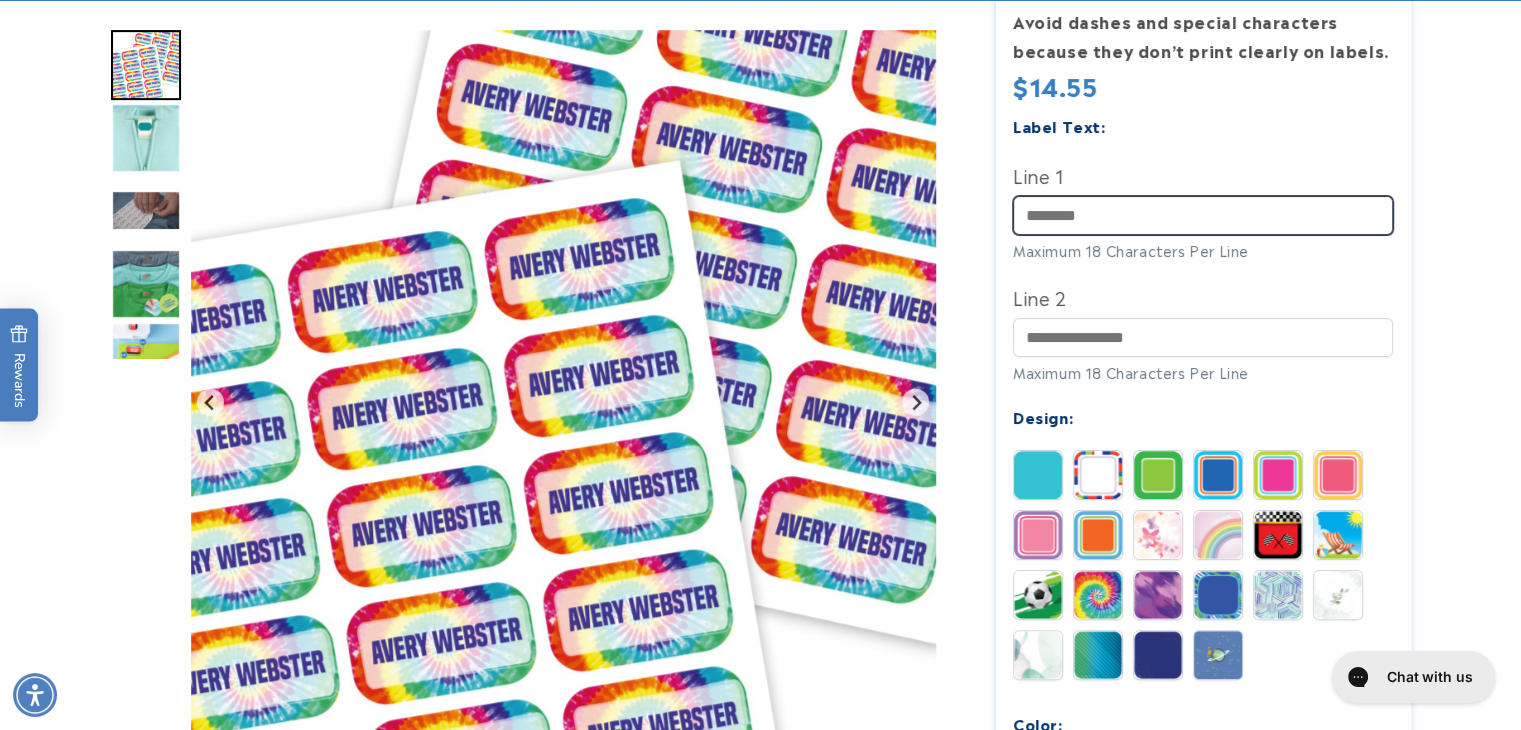 click on "Line 1" at bounding box center (1203, 215) 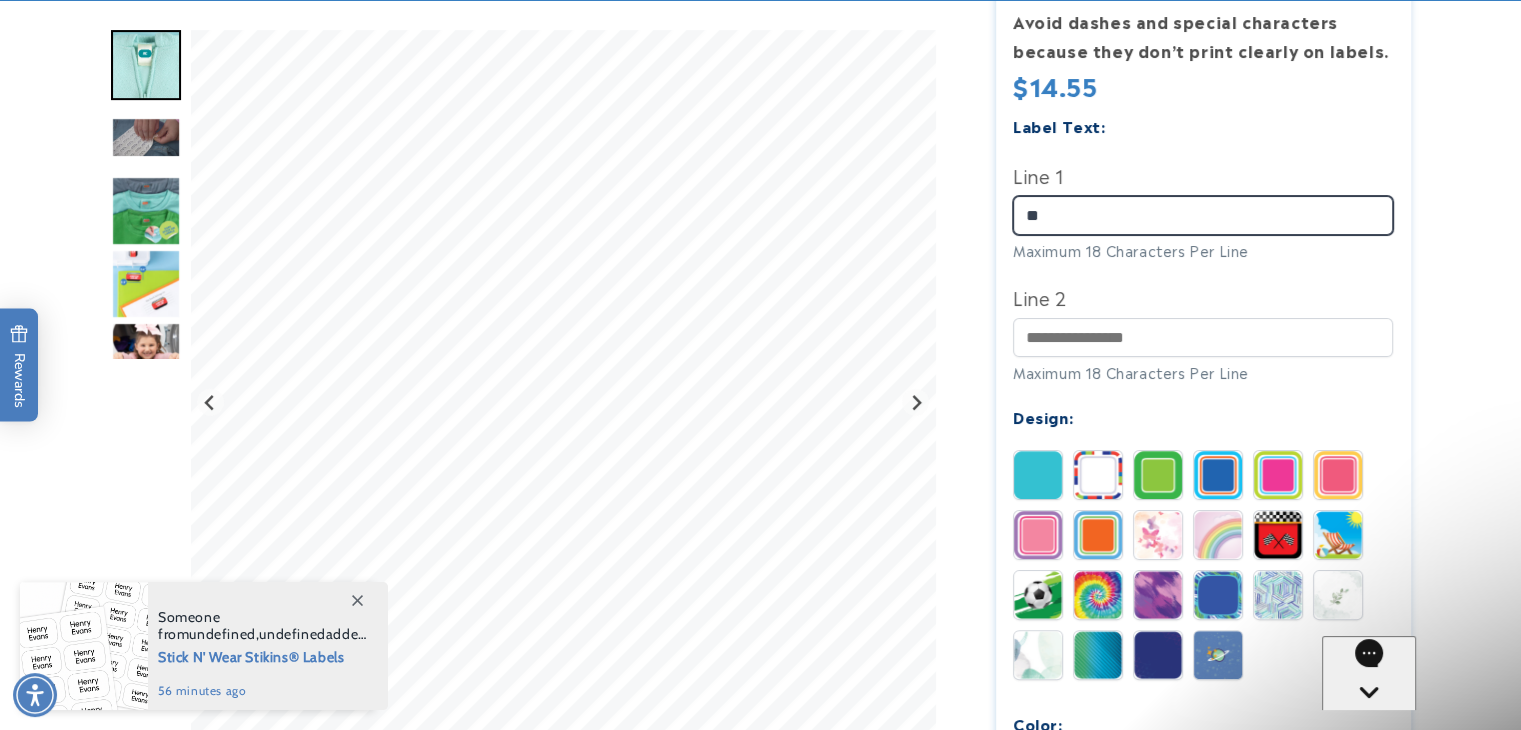 scroll, scrollTop: 0, scrollLeft: 0, axis: both 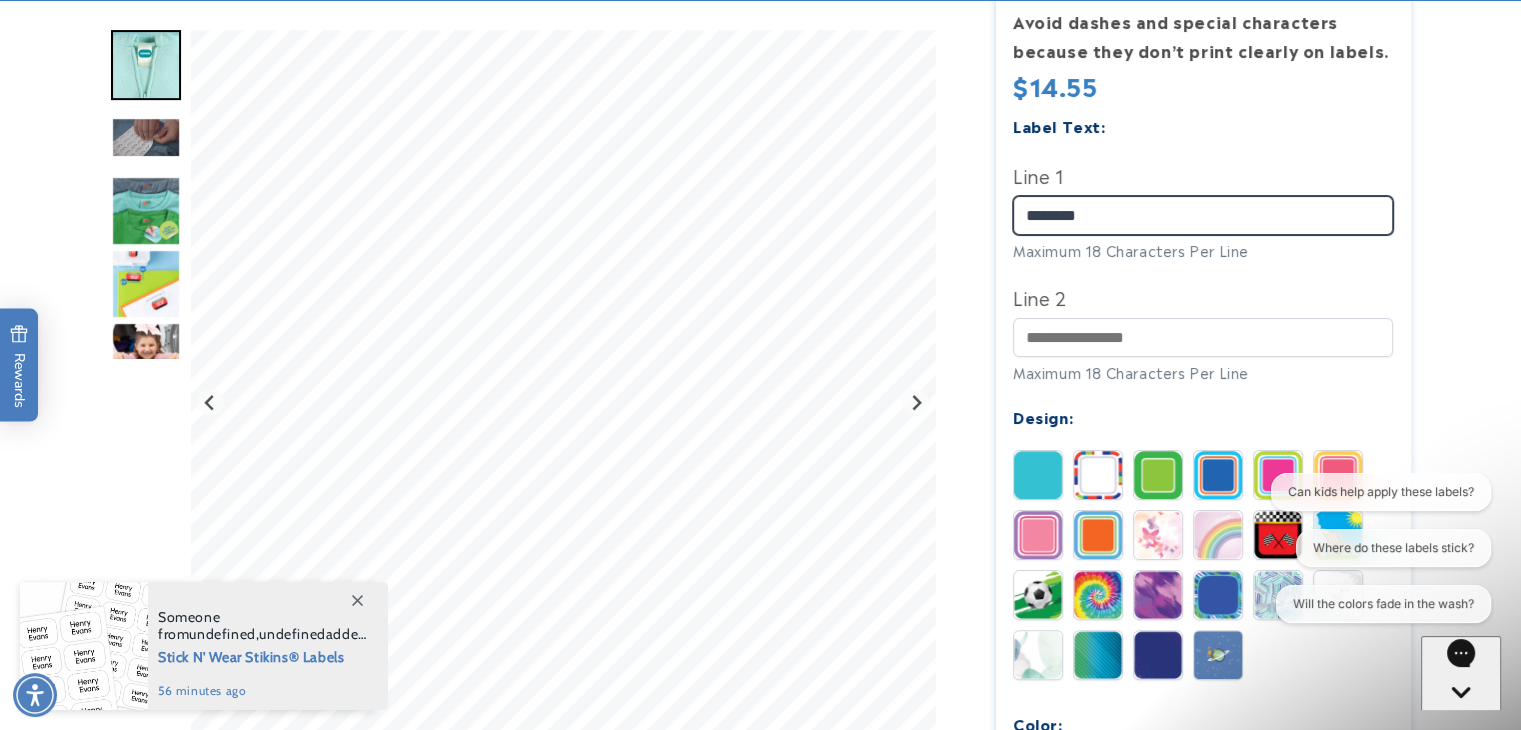 type on "********" 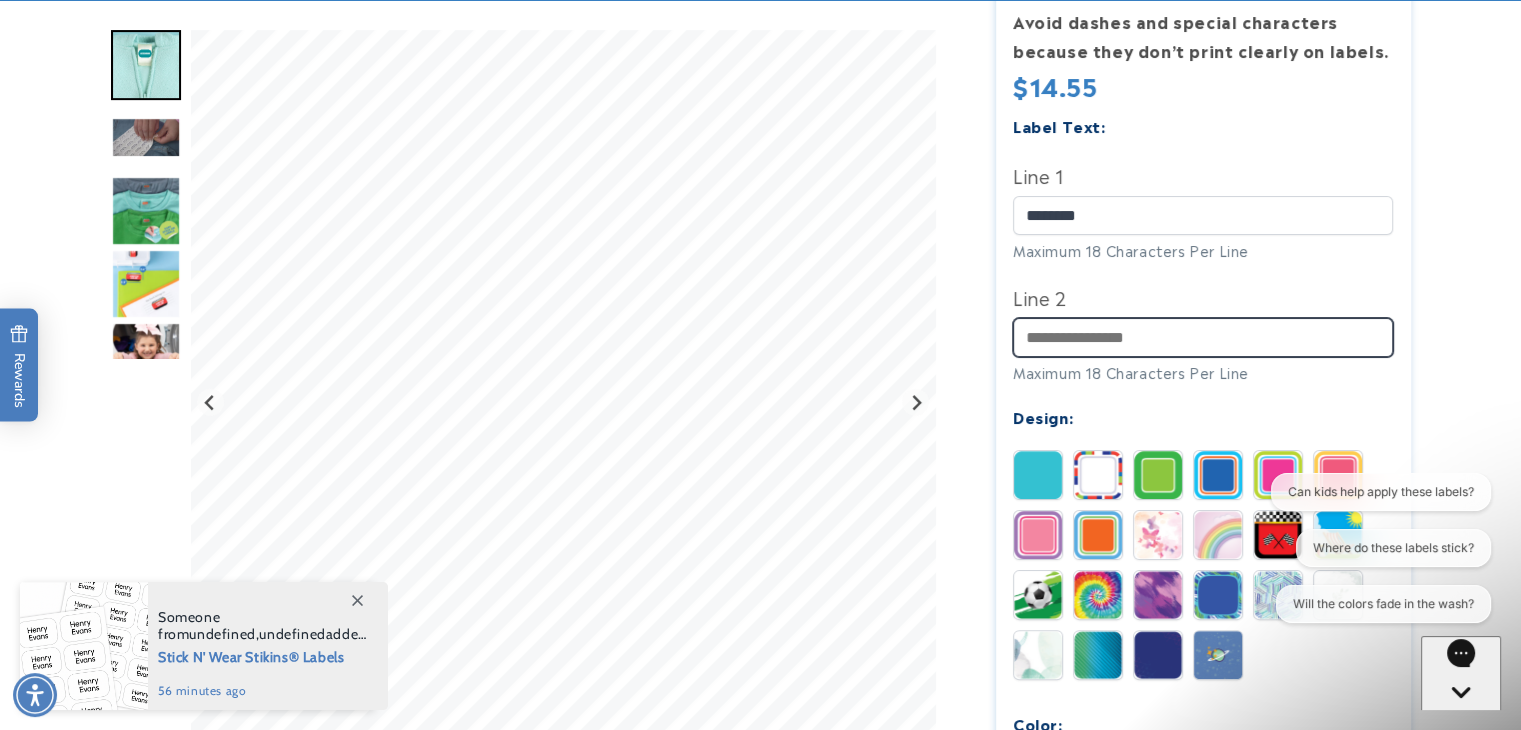 click on "Line 2" at bounding box center [1203, 337] 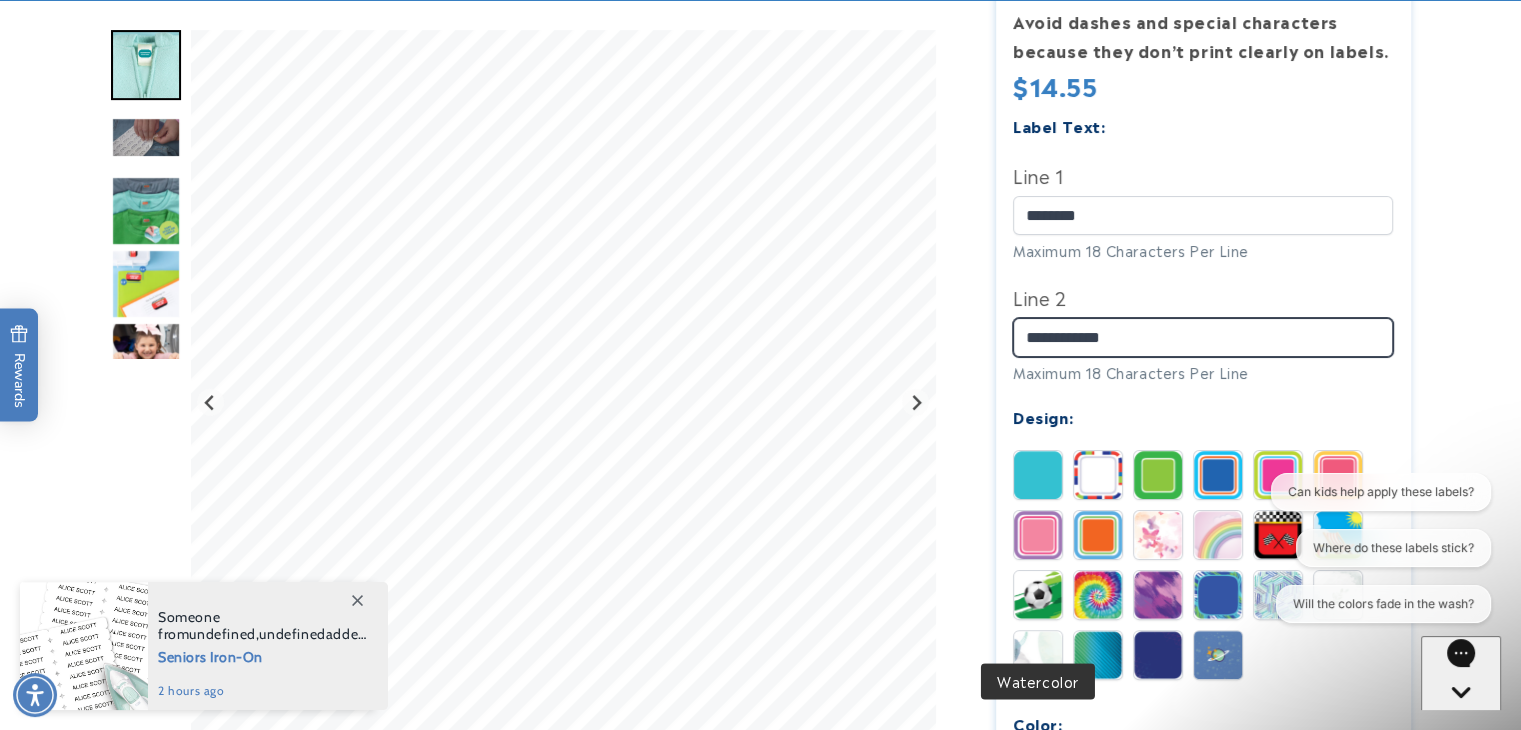 type on "**********" 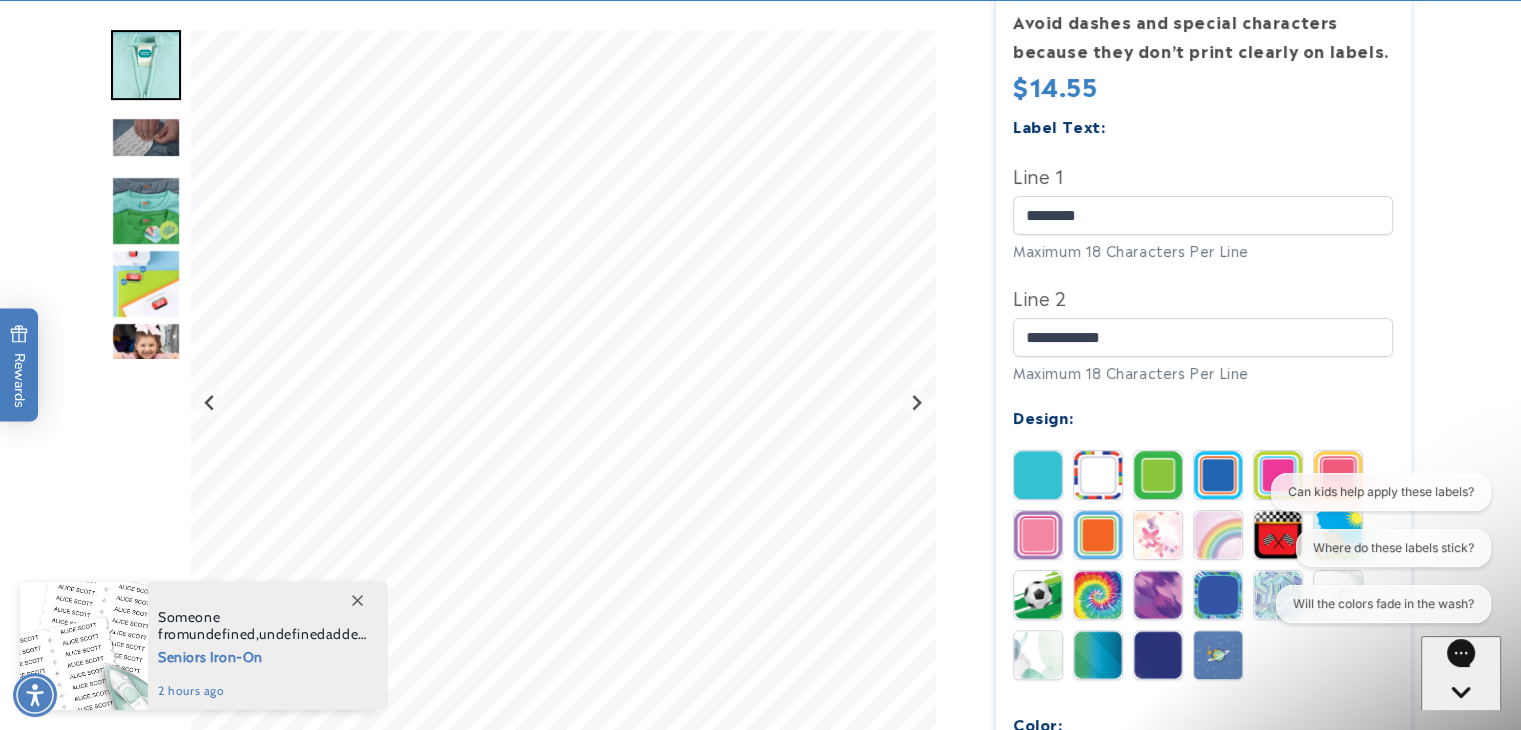 click at bounding box center [1038, 655] 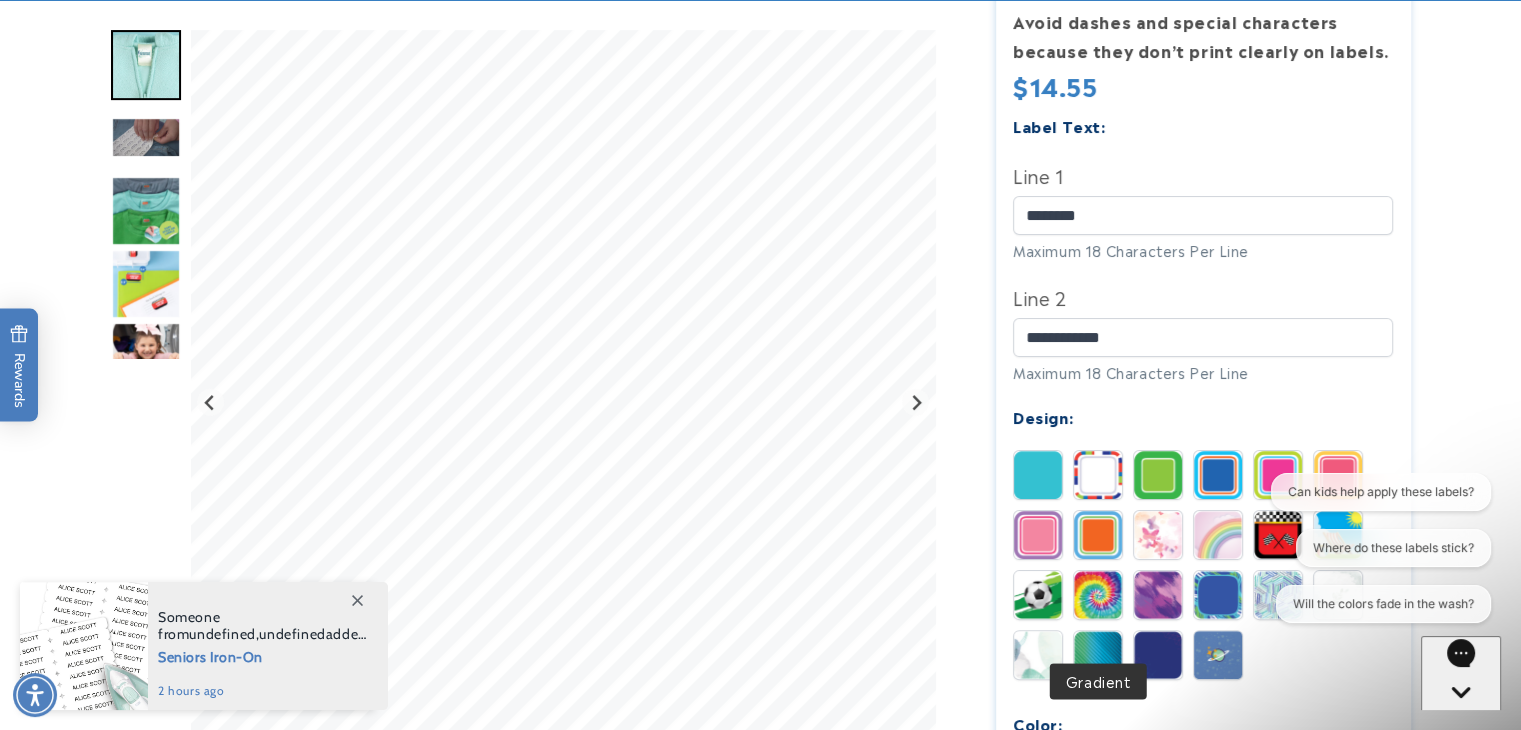 click at bounding box center [1098, 655] 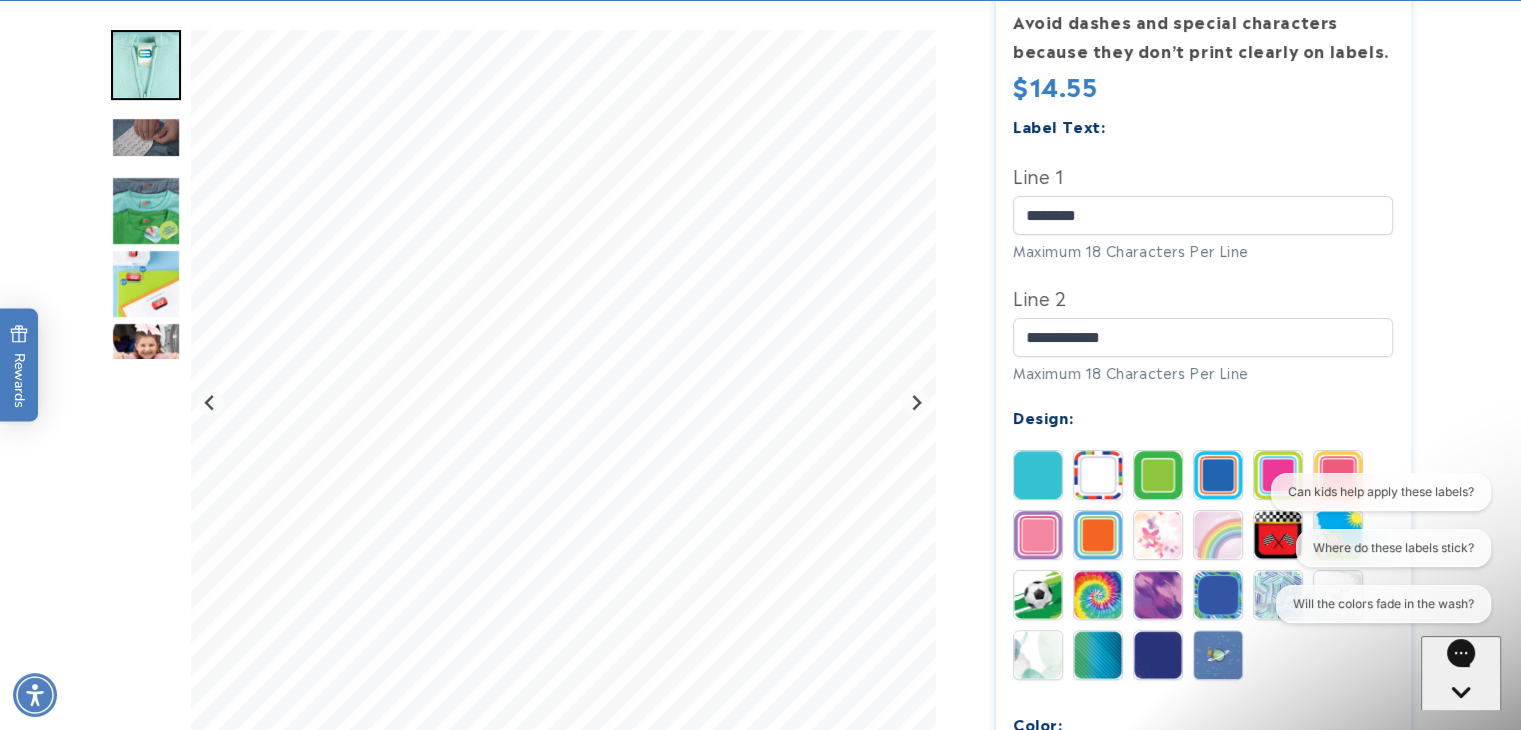 click at bounding box center (1158, 655) 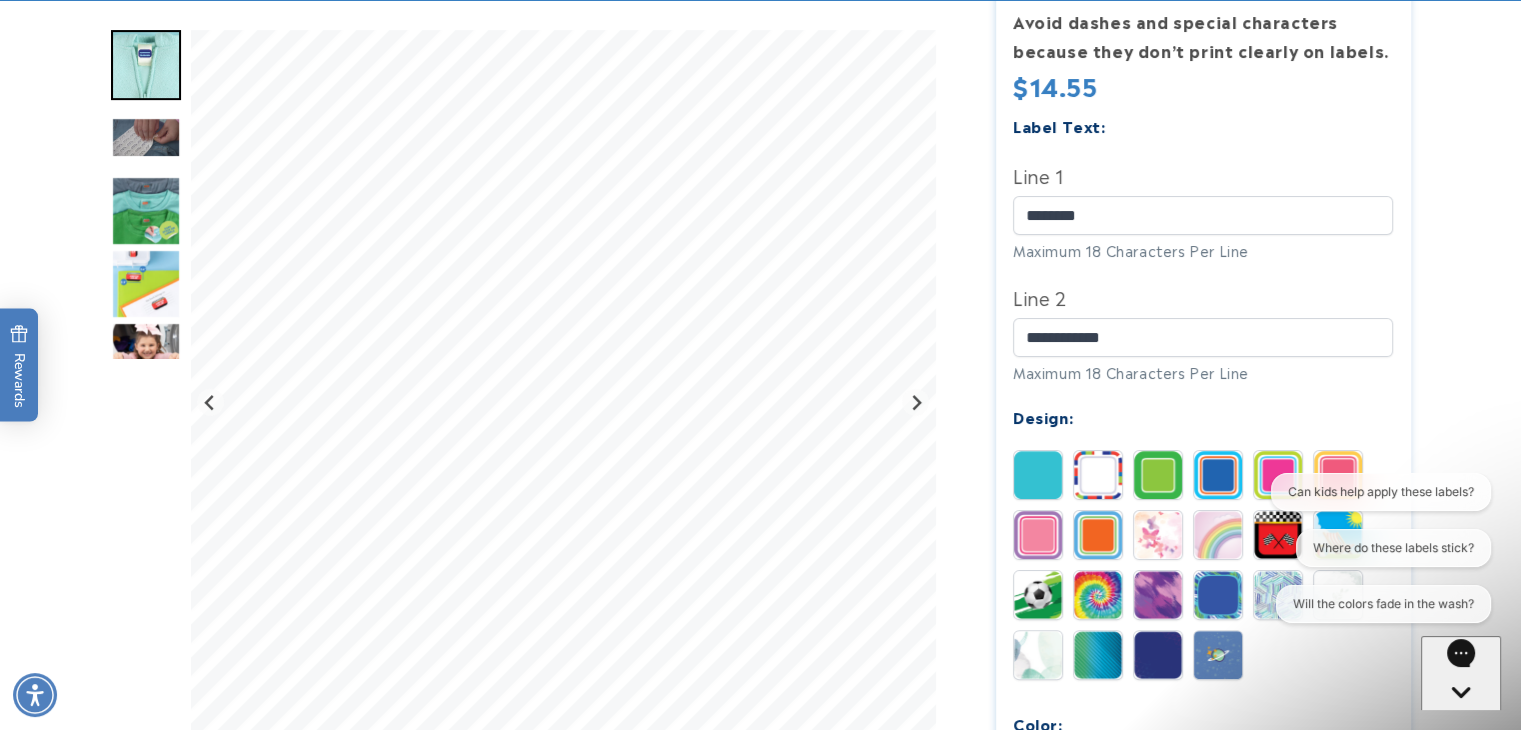 click at bounding box center (1158, 595) 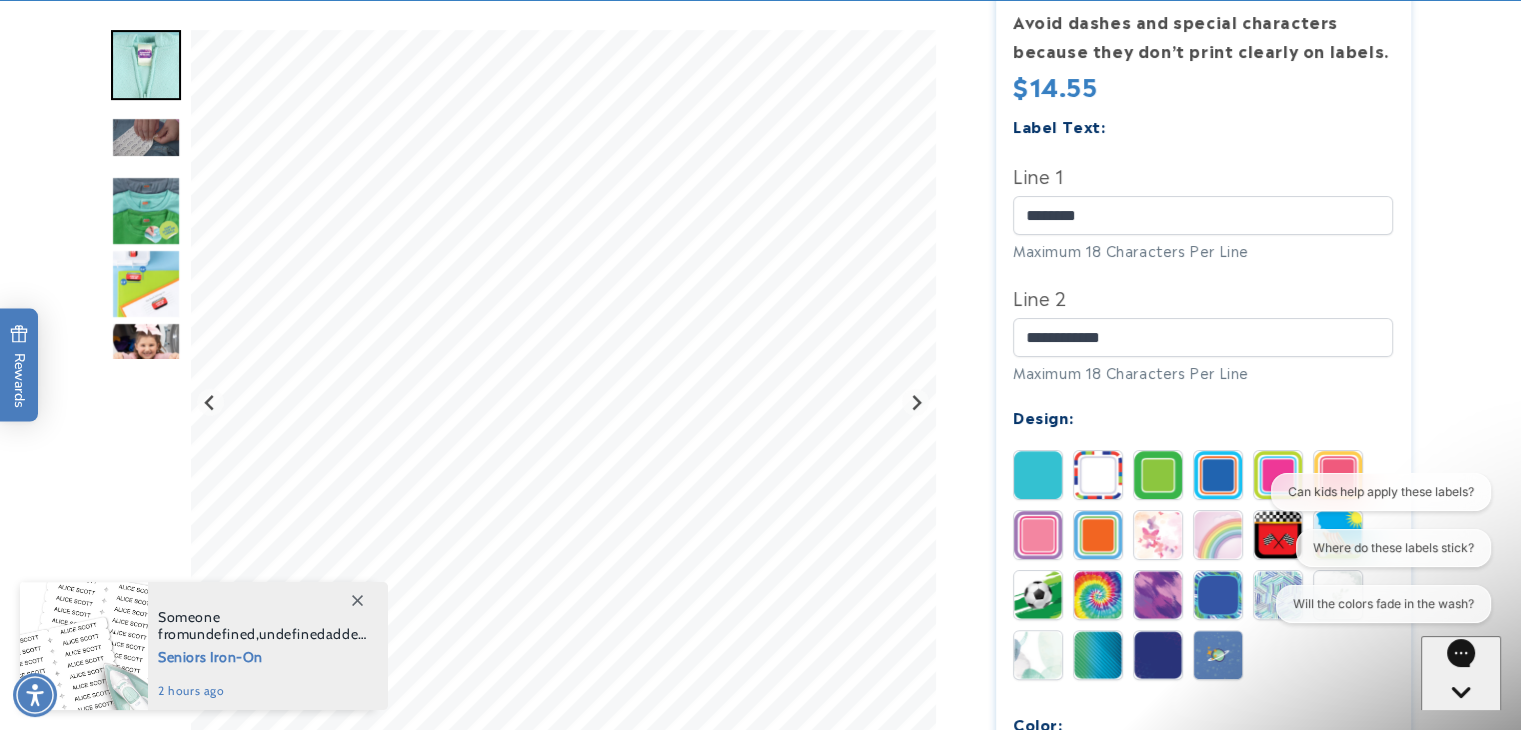 click on "Can kids help apply these labels? Where do these labels stick? Will the colors fade in the wash?" at bounding box center (1376, 552) 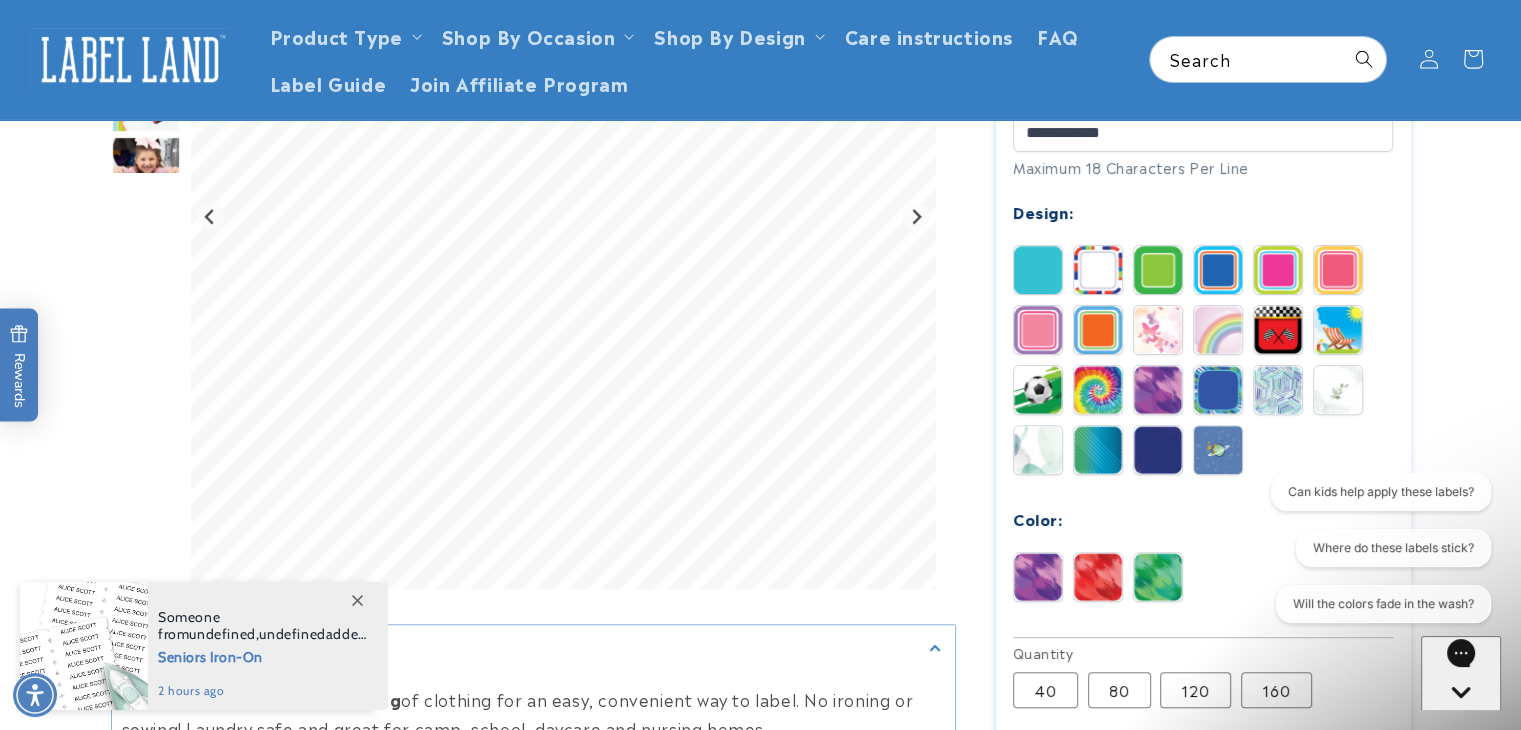 scroll, scrollTop: 727, scrollLeft: 0, axis: vertical 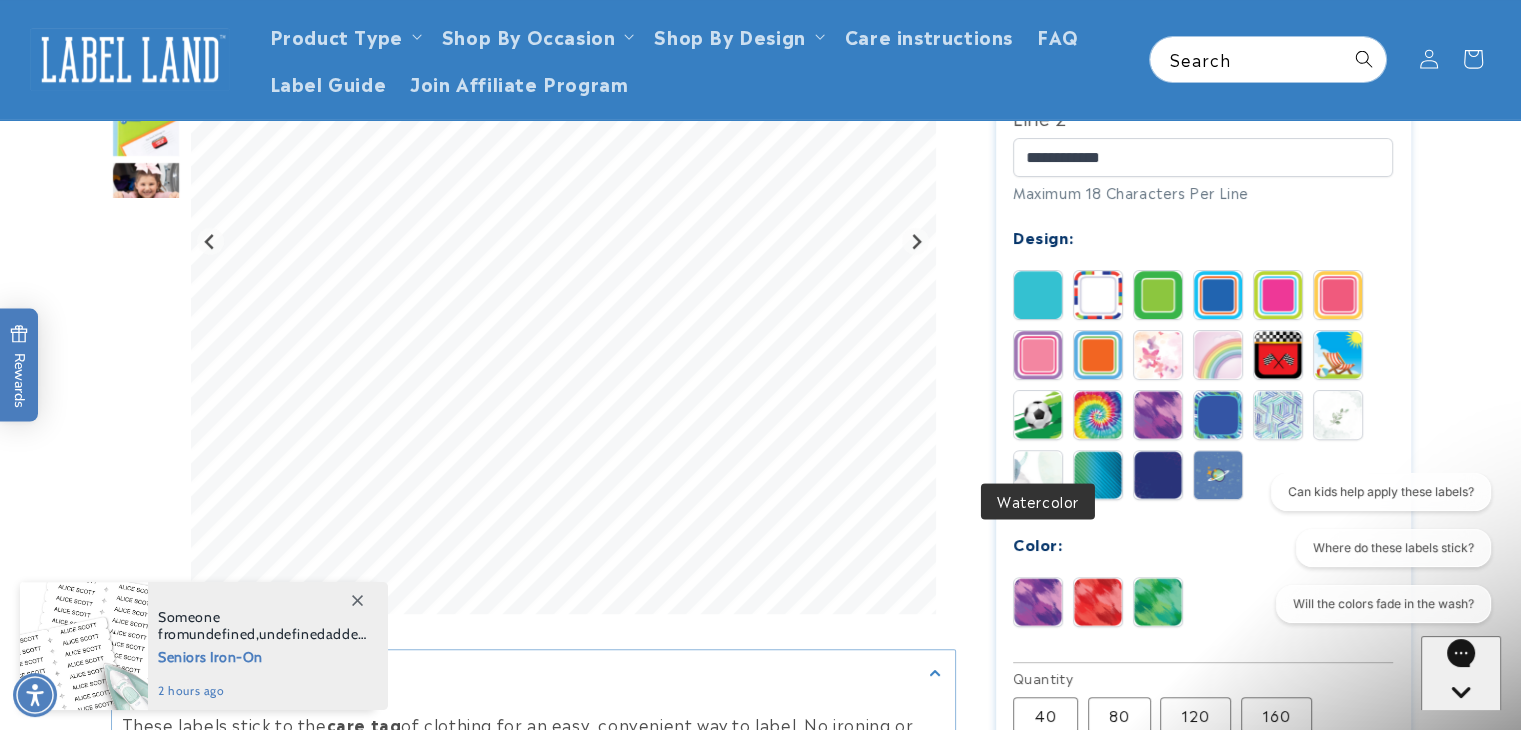 click at bounding box center [1038, 475] 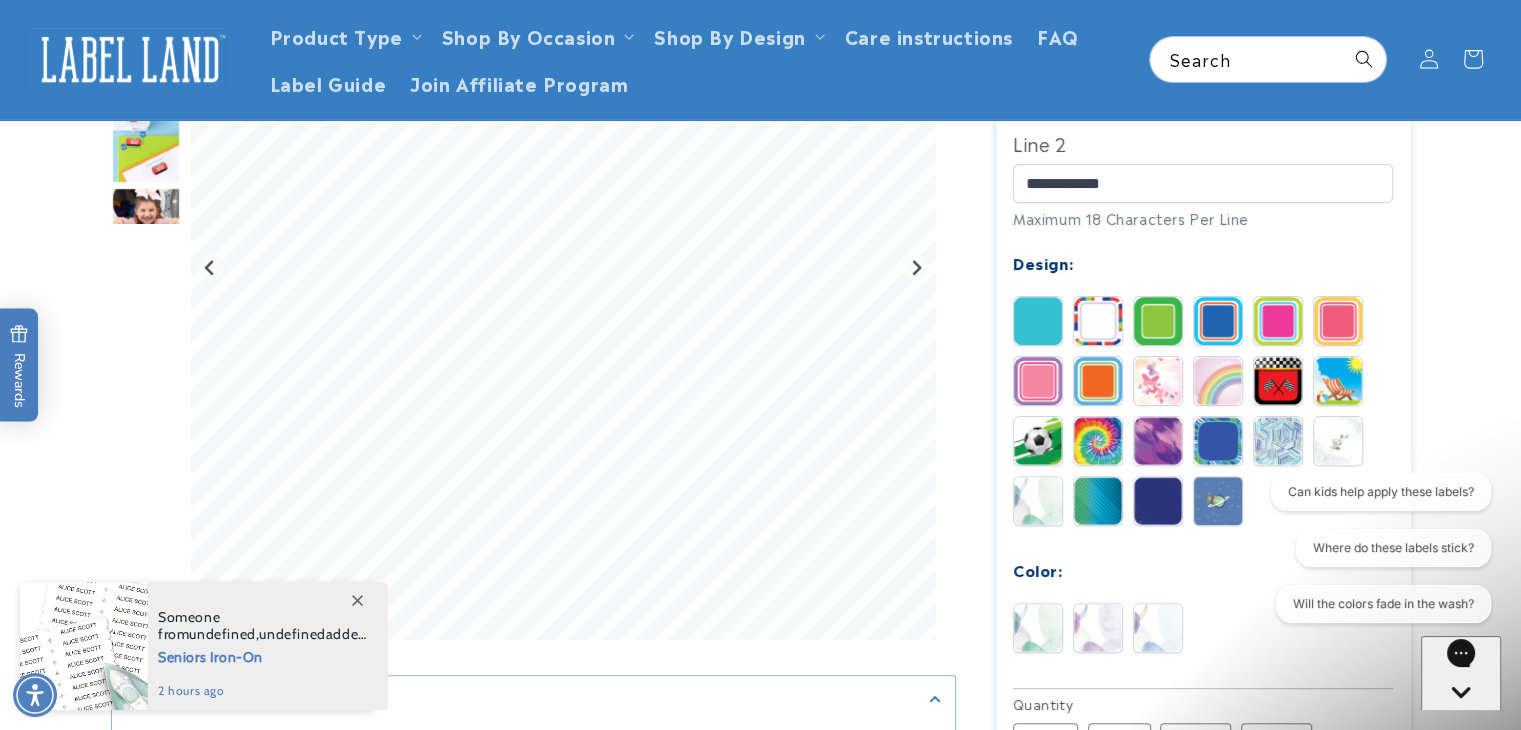scroll, scrollTop: 632, scrollLeft: 0, axis: vertical 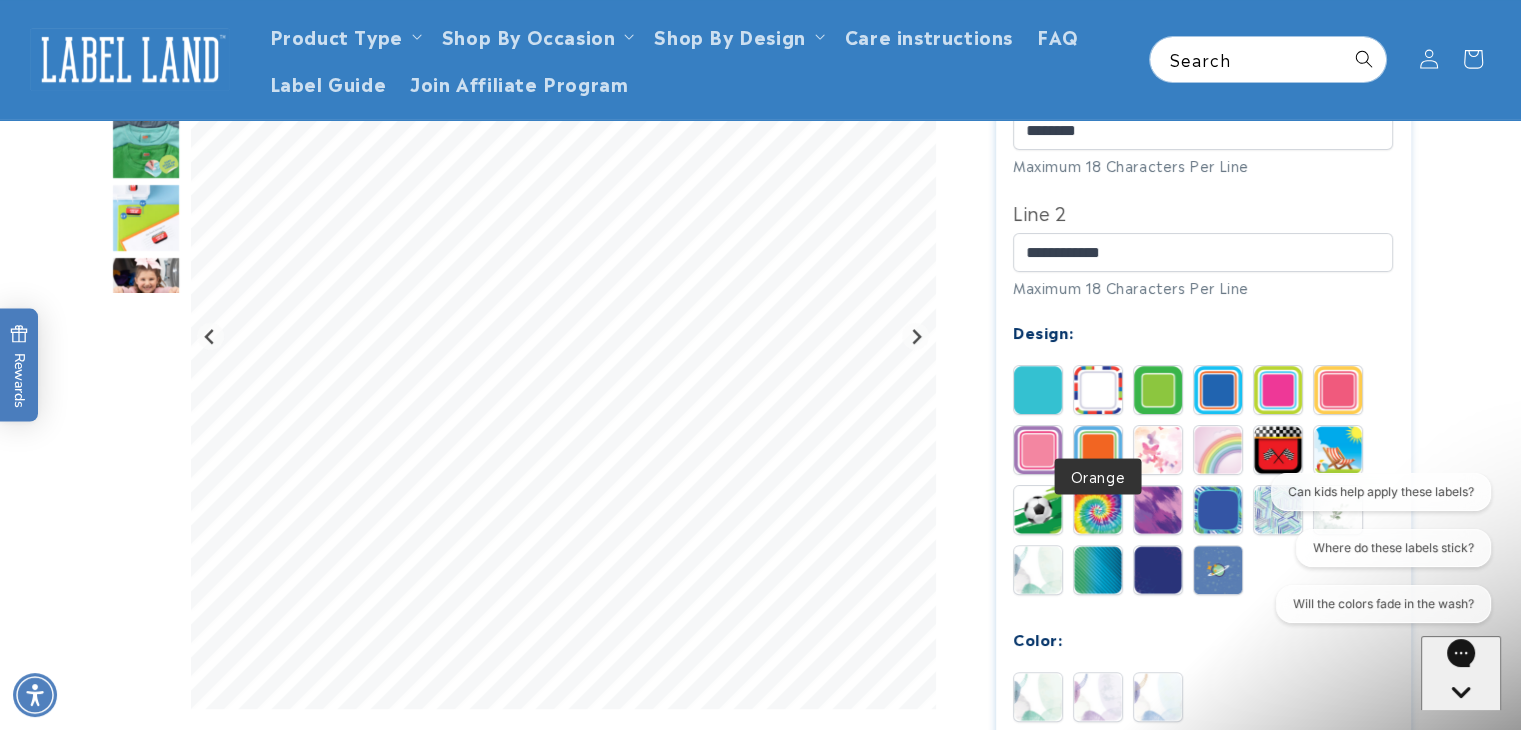 click at bounding box center (1098, 450) 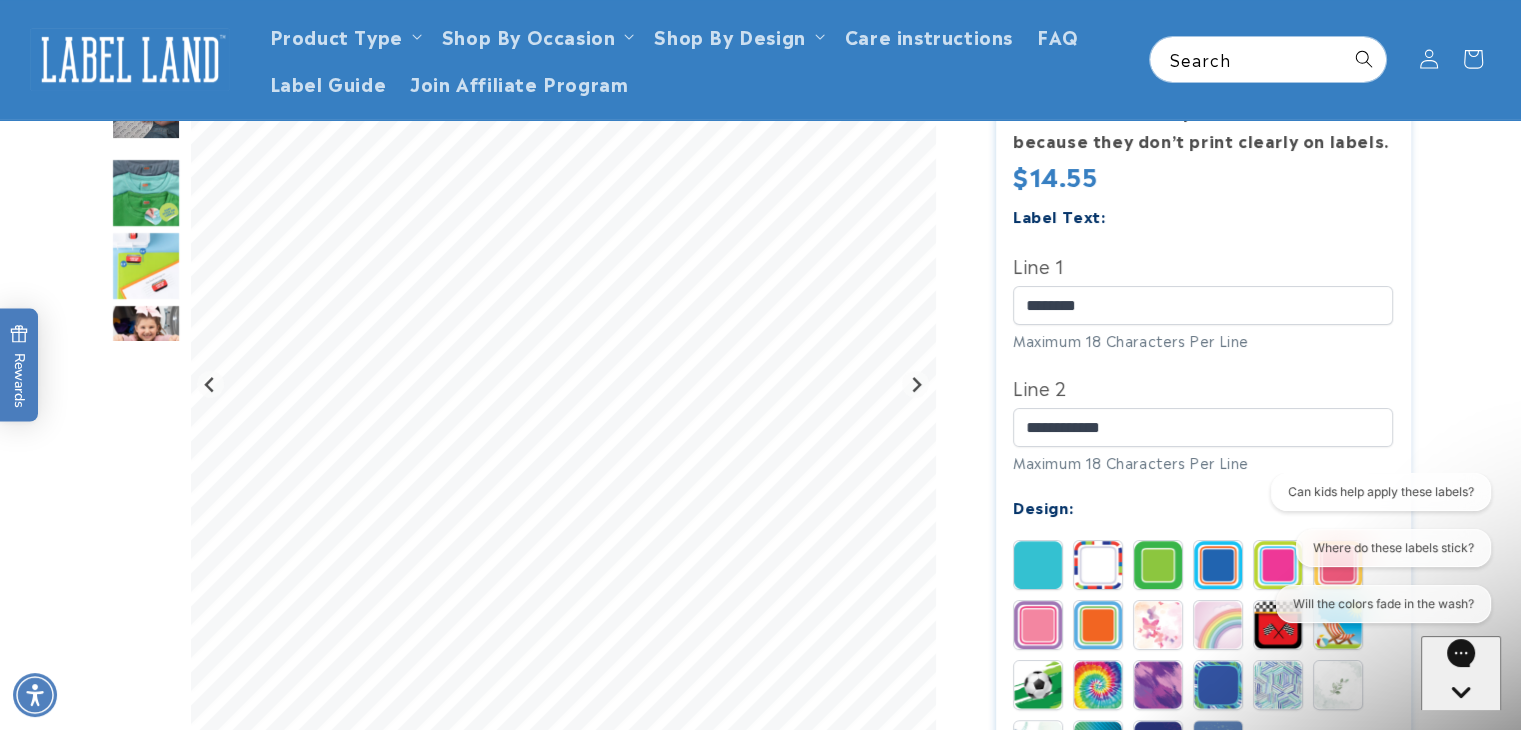 scroll, scrollTop: 452, scrollLeft: 0, axis: vertical 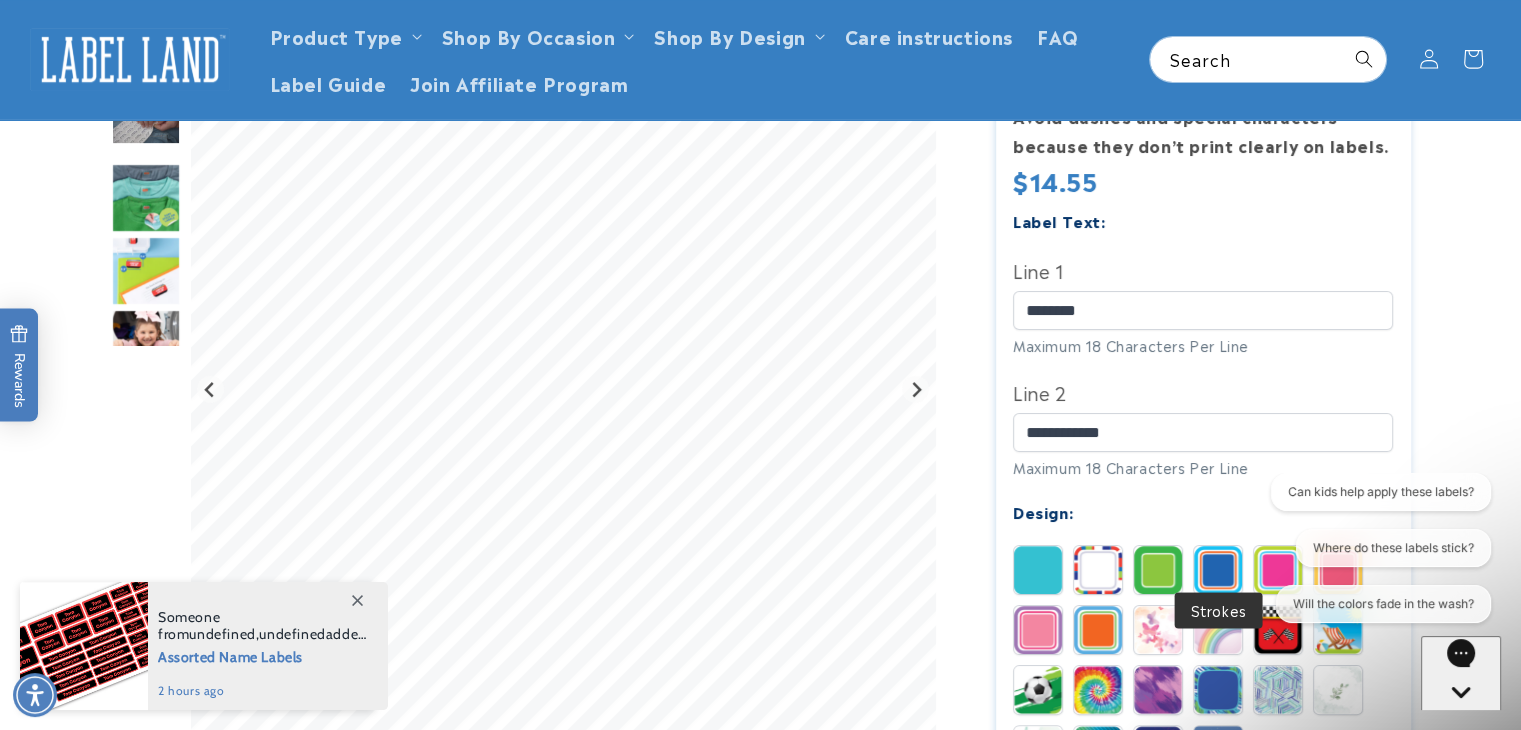 click at bounding box center [1218, 690] 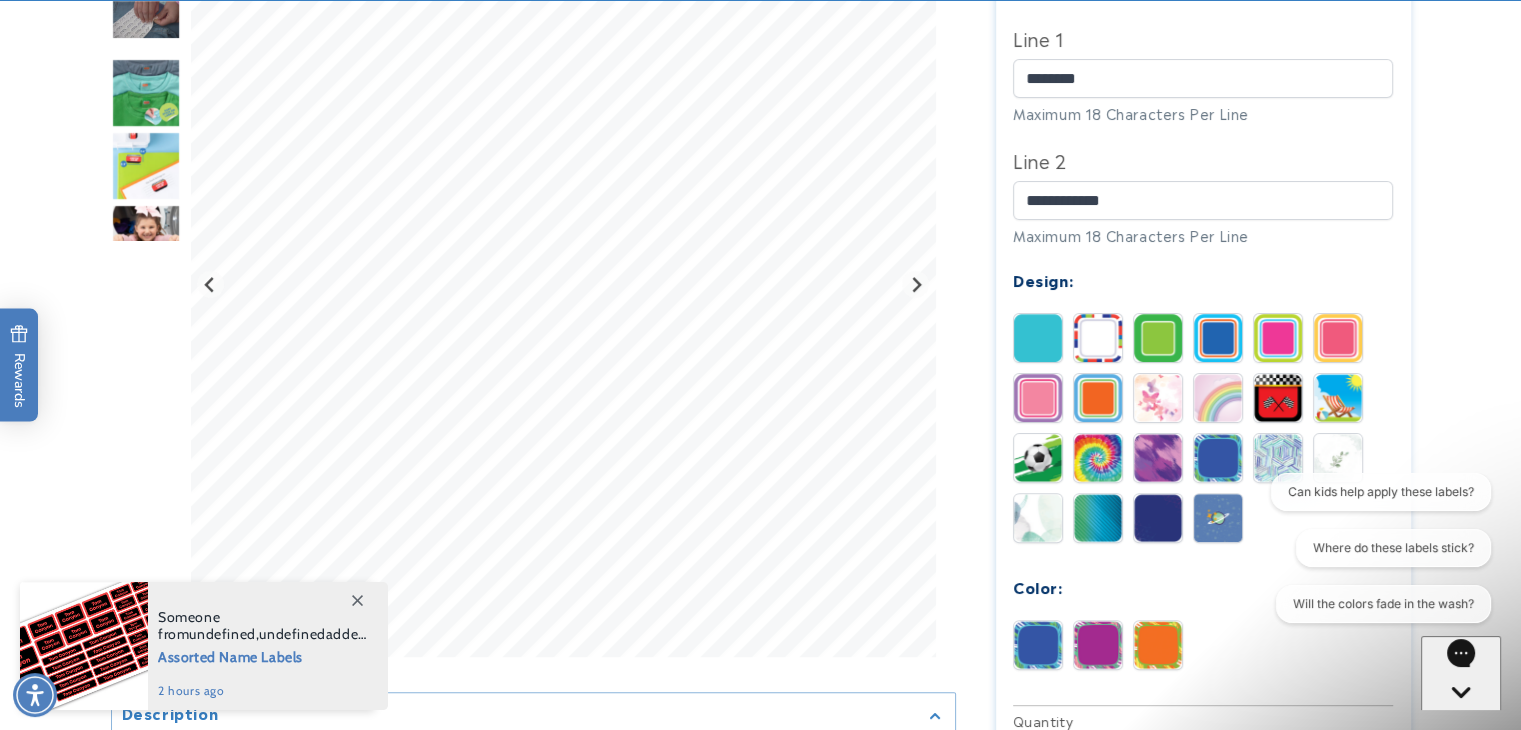scroll, scrollTop: 694, scrollLeft: 0, axis: vertical 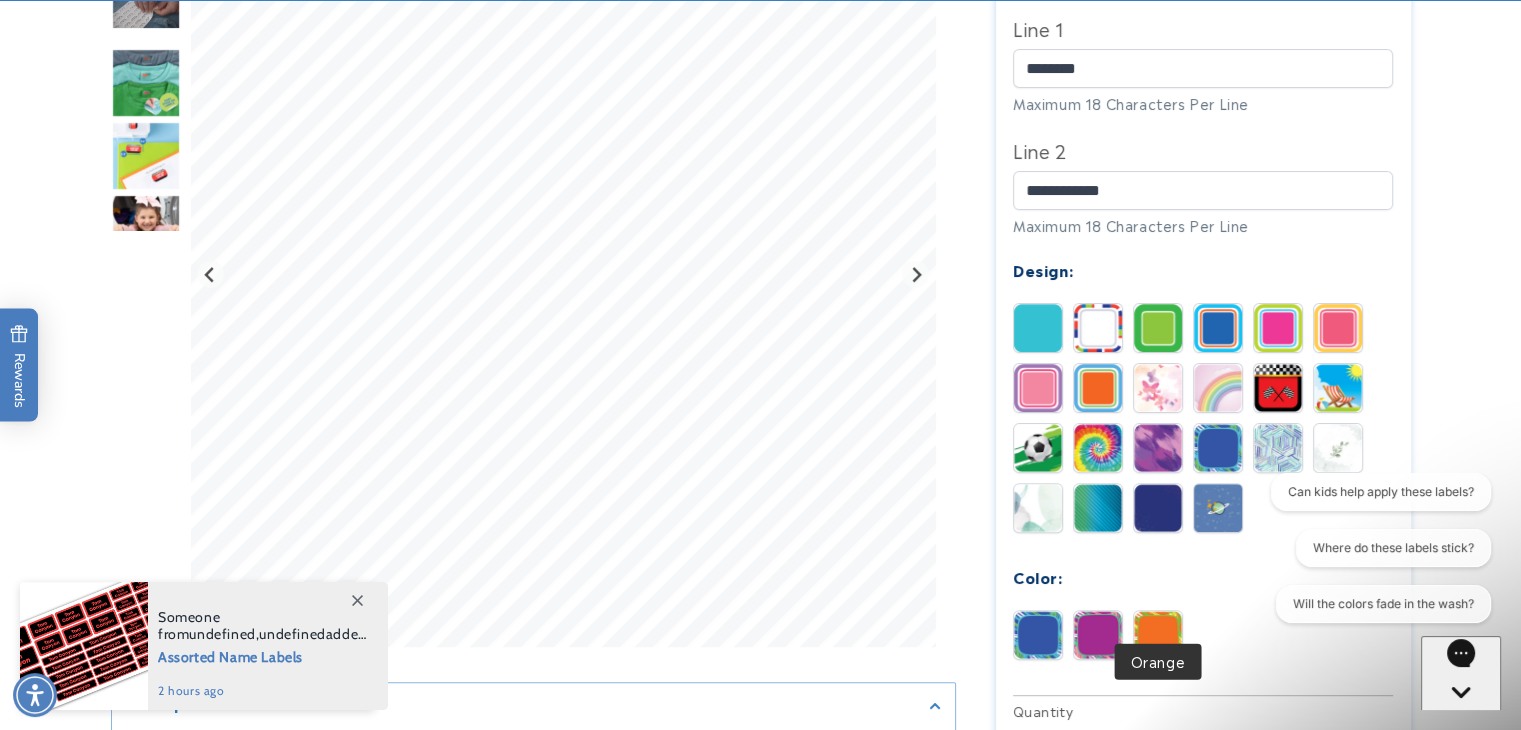 click at bounding box center [1158, 635] 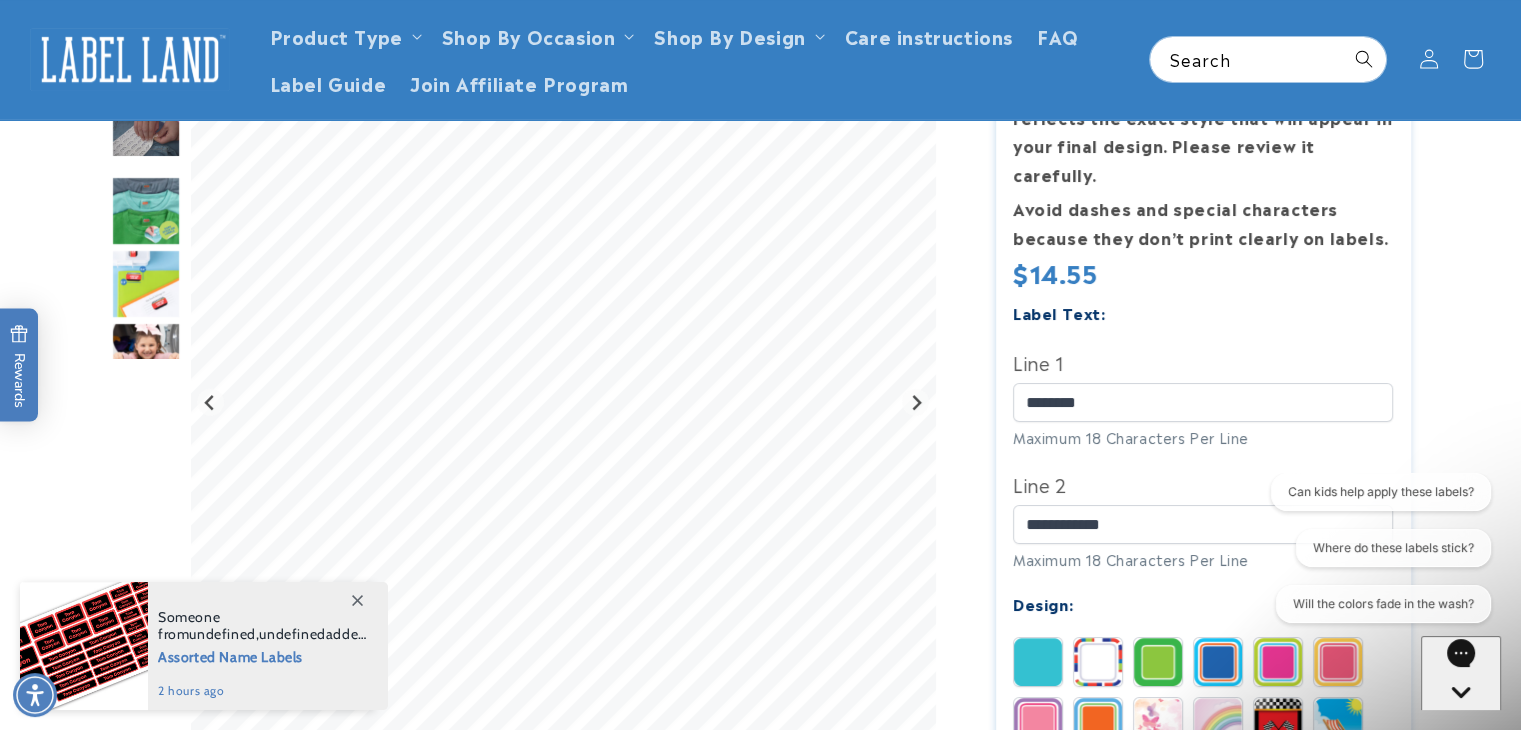 scroll, scrollTop: 281, scrollLeft: 0, axis: vertical 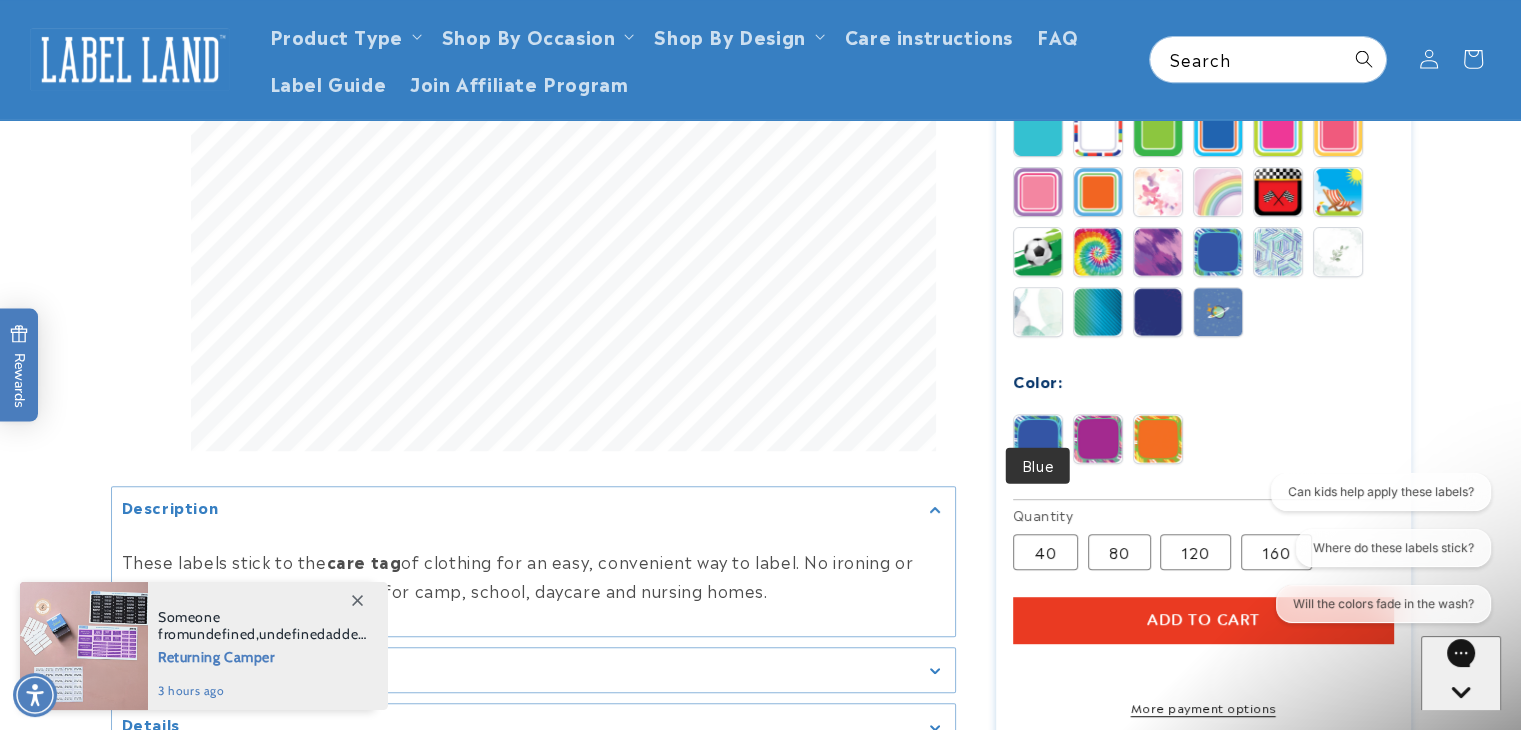 click at bounding box center [1038, 439] 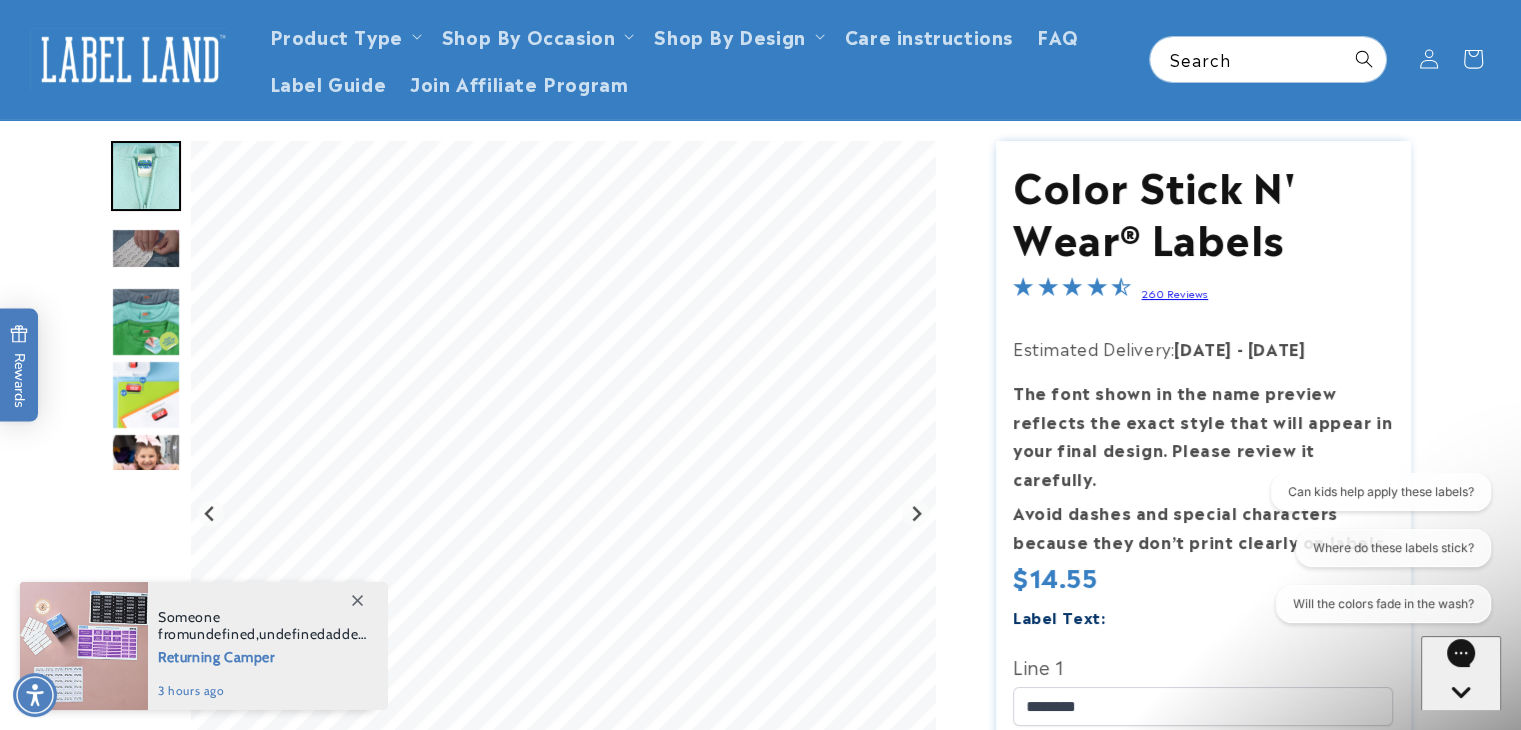 scroll, scrollTop: 46, scrollLeft: 0, axis: vertical 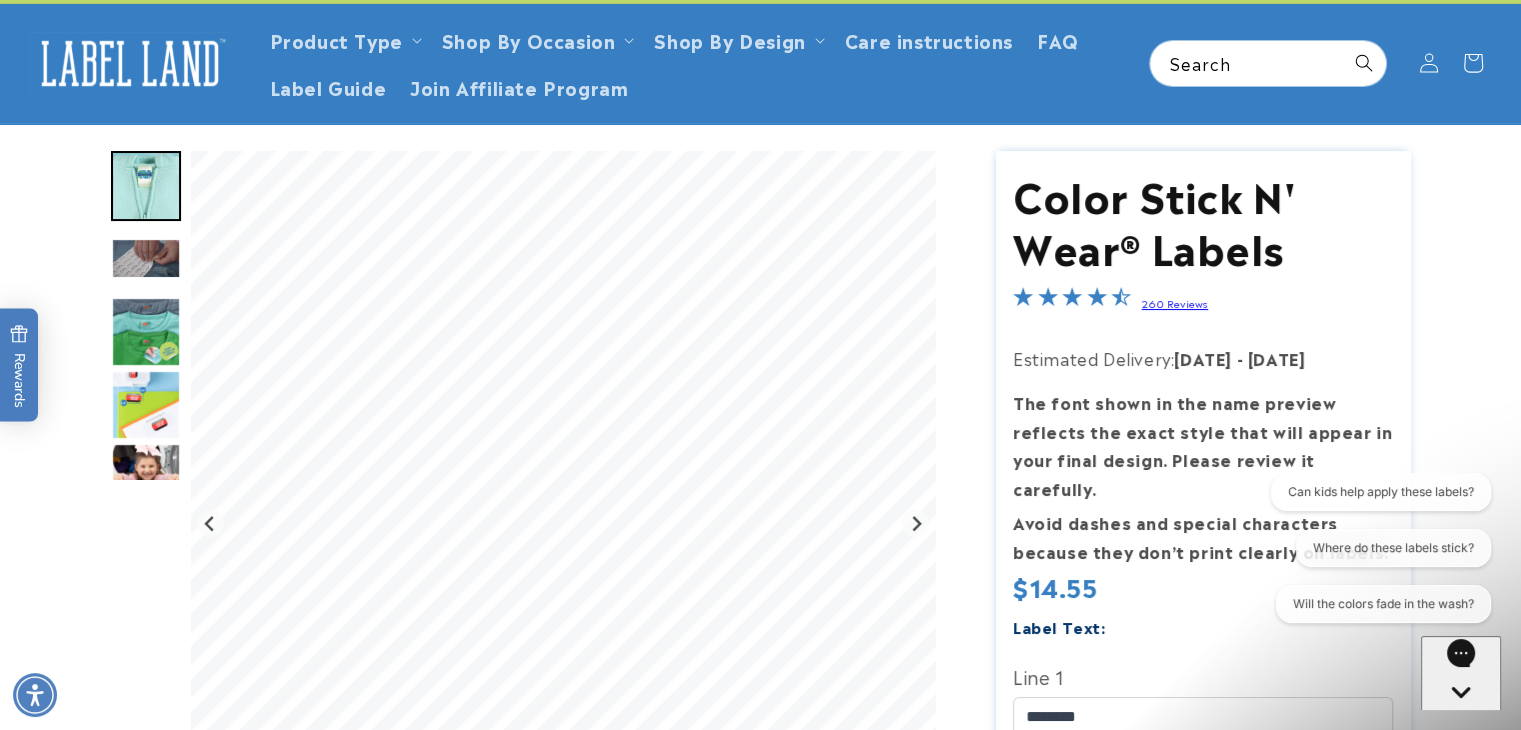 click on "Product Type
Product Type
Clothing Labels
Clothing Stamps
Logo Decals
Multi-Use Labels
Seniors
Value Packs" at bounding box center (760, 63) 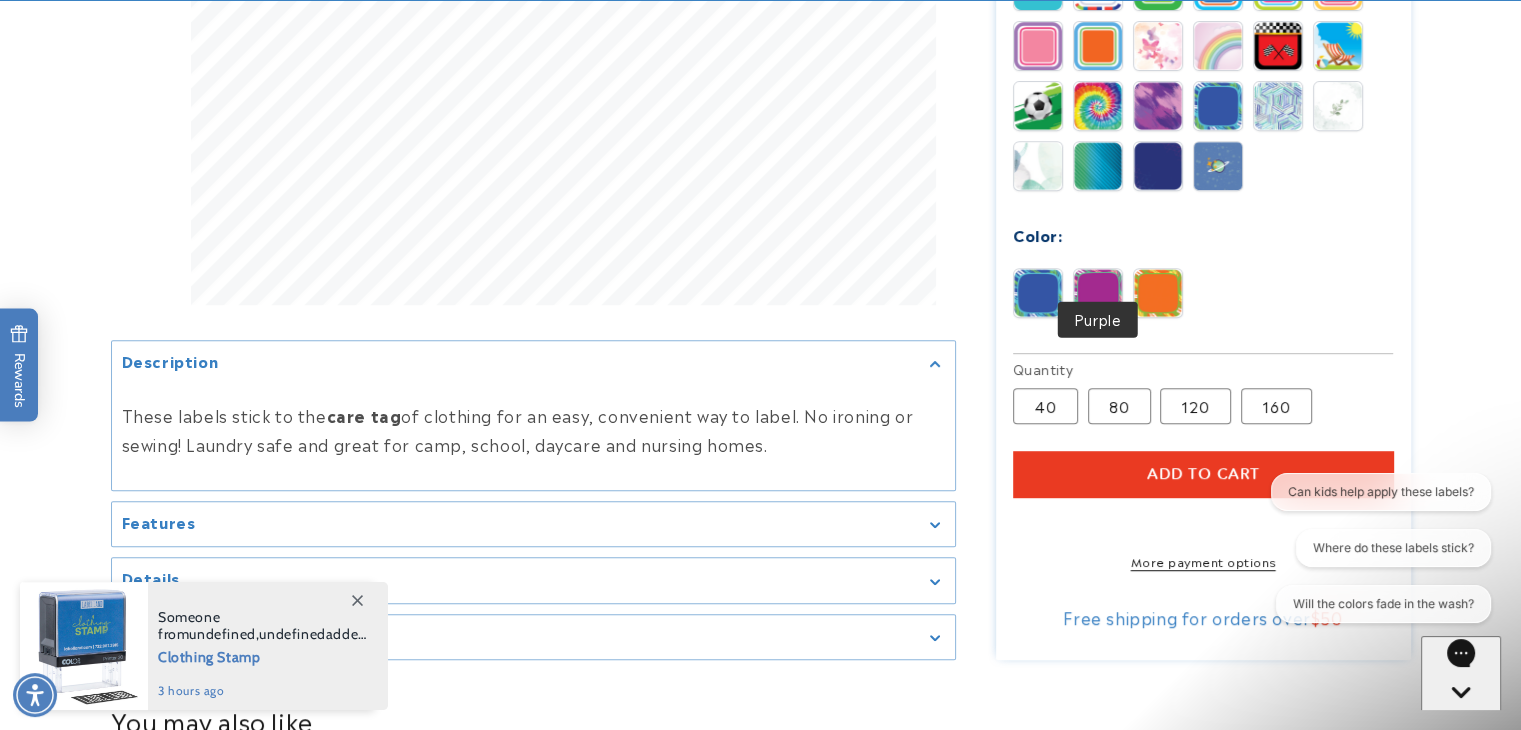 click at bounding box center (1098, 293) 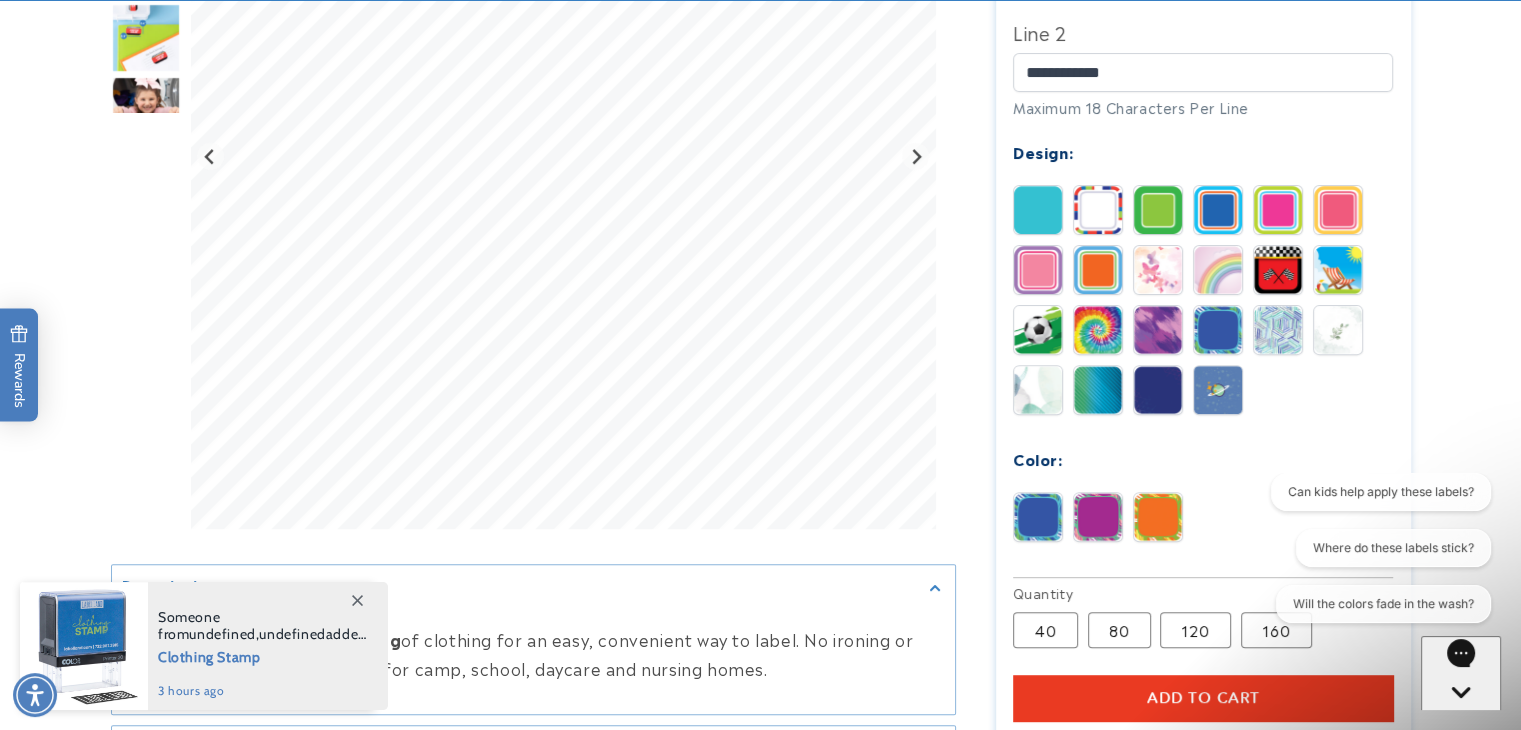 scroll, scrollTop: 856, scrollLeft: 0, axis: vertical 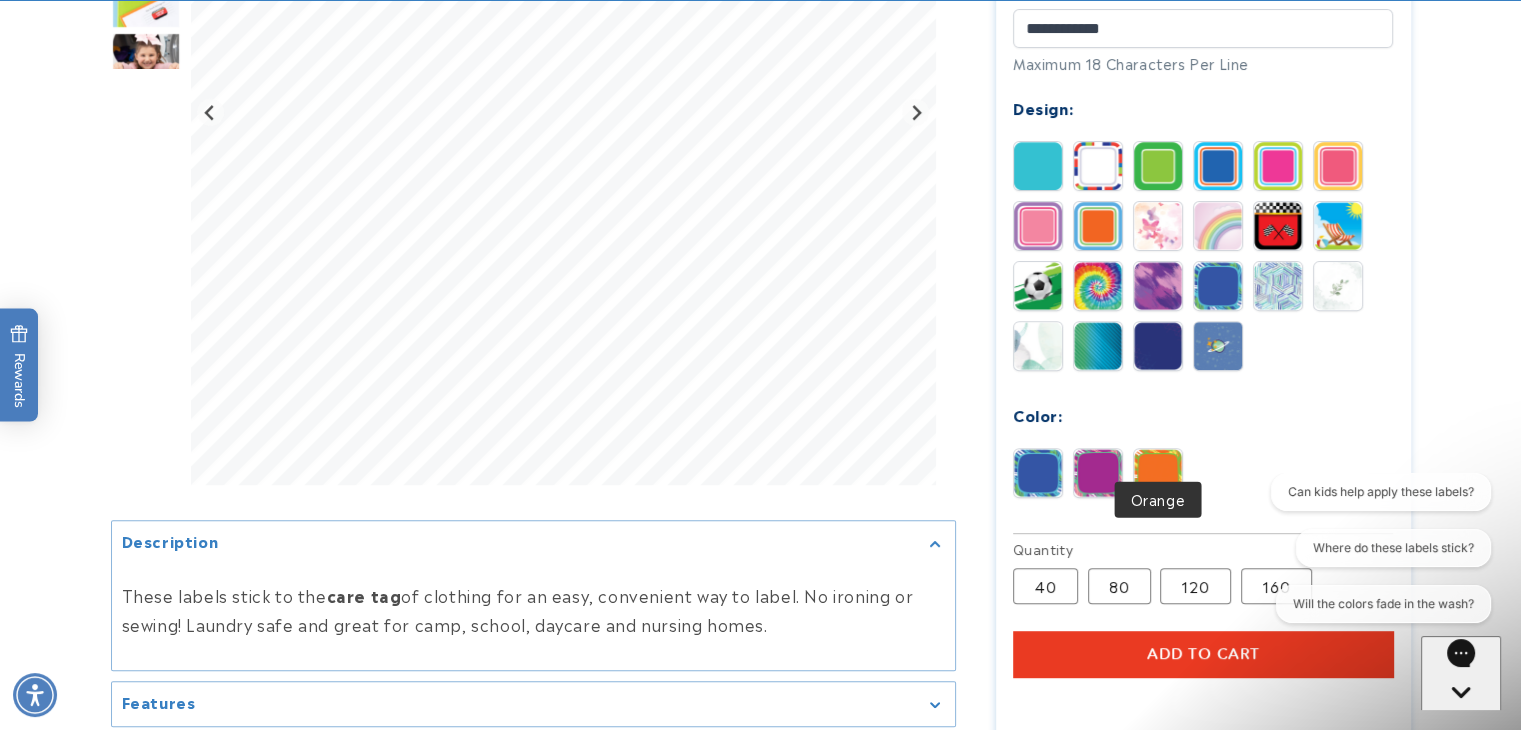 click at bounding box center (1158, 473) 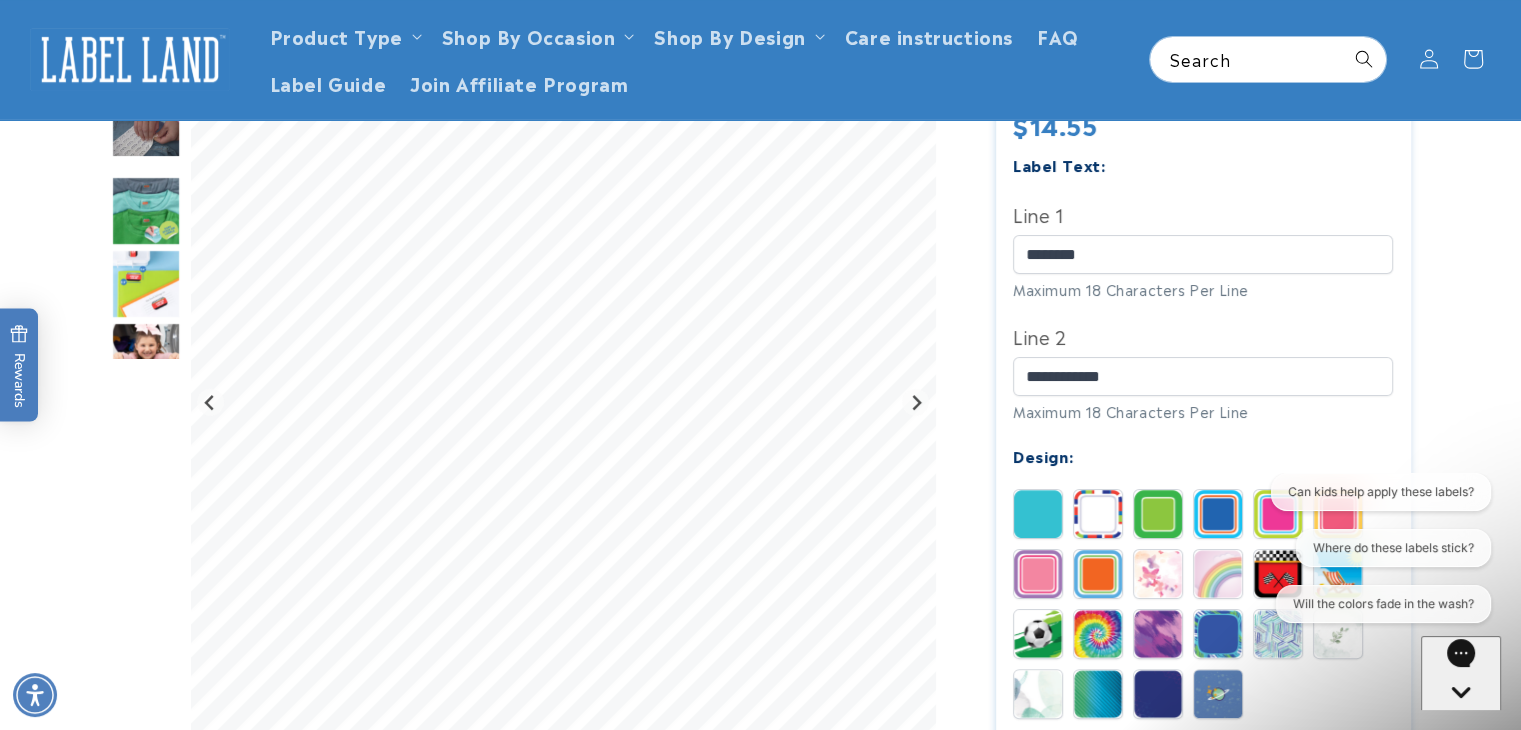 scroll, scrollTop: 0, scrollLeft: 0, axis: both 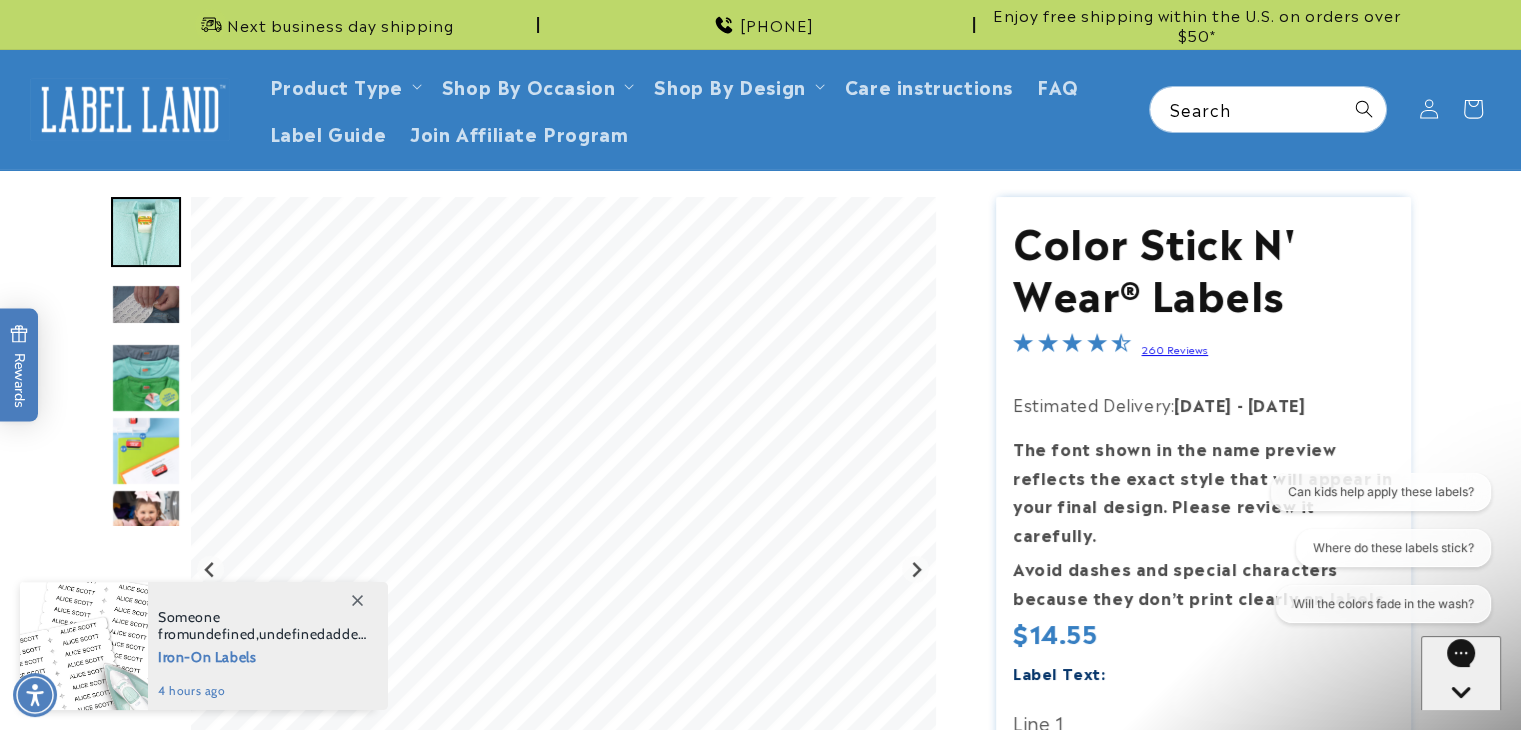 click at bounding box center [146, 378] 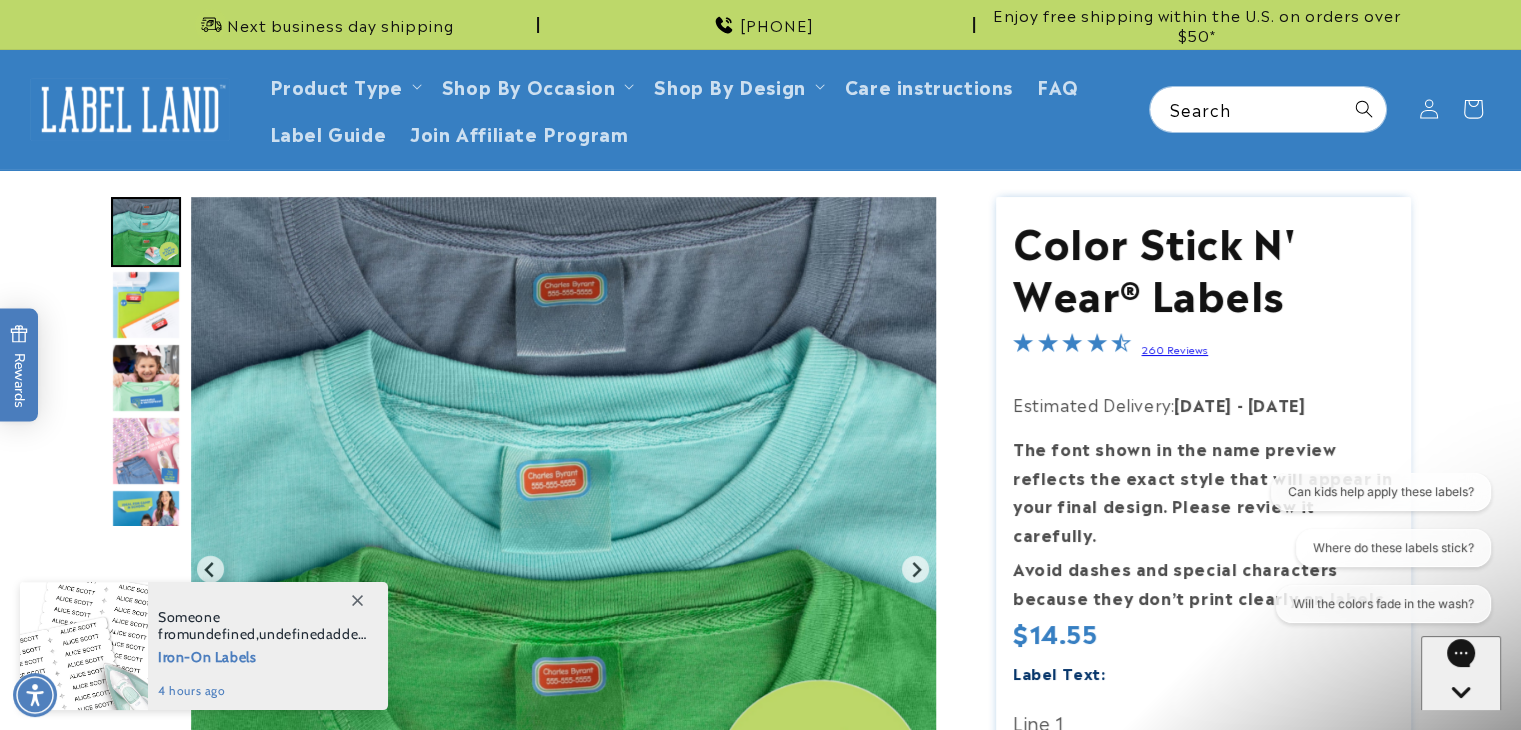 click at bounding box center [146, 378] 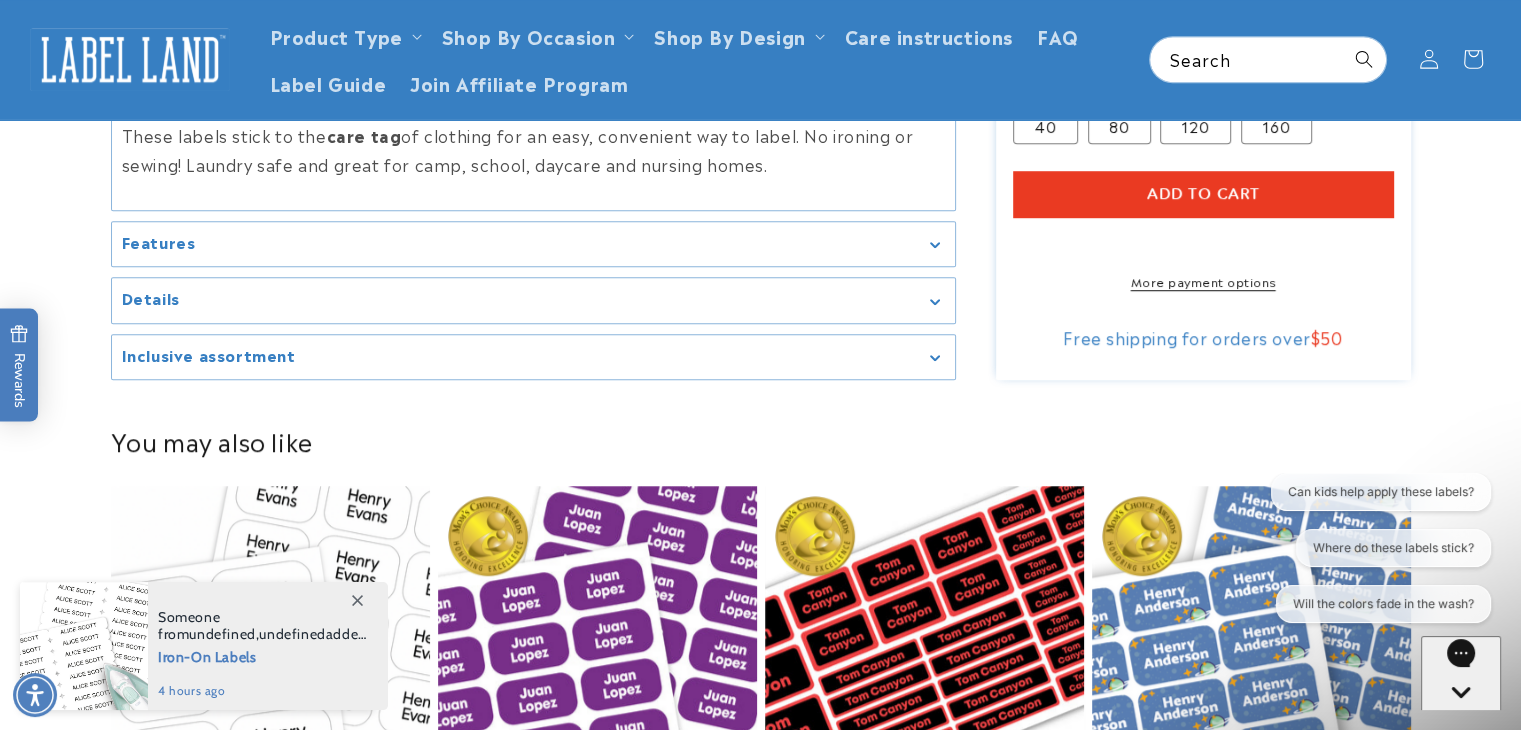 scroll, scrollTop: 0, scrollLeft: 0, axis: both 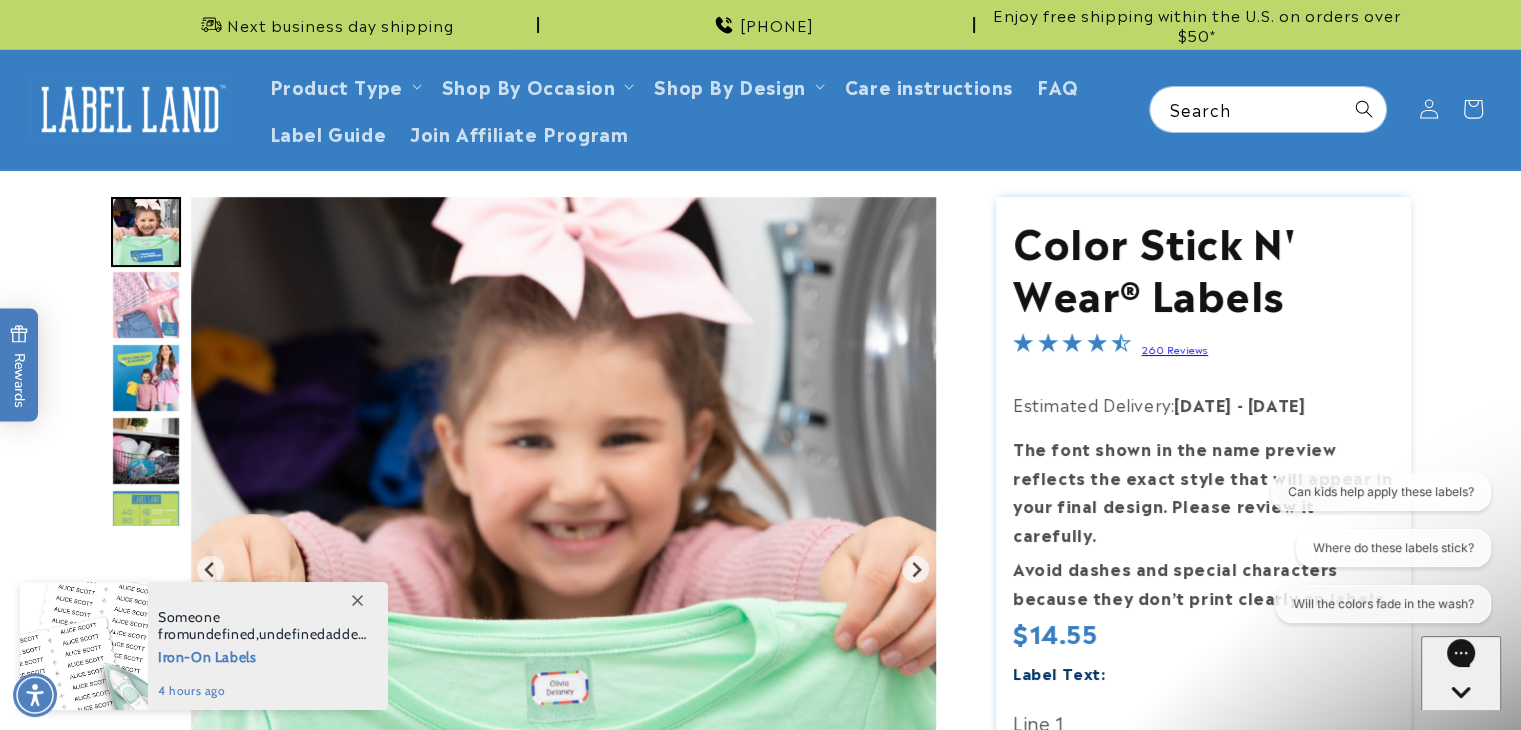 click on "Color Stick N' Wear® Labels
Color Stick N' Wear® Labels
260 Reviews
Estimated Delivery:  [DATE]   -   [DATE]
The font shown in the name preview reflects the exact style that will appear in your final design. Please review it carefully. Avoid dashes and special characters because they don’t print clearly on labels.
Regular price
$14.55
Regular price
Sale price
$14.55
Unit price
/" at bounding box center [1203, 946] 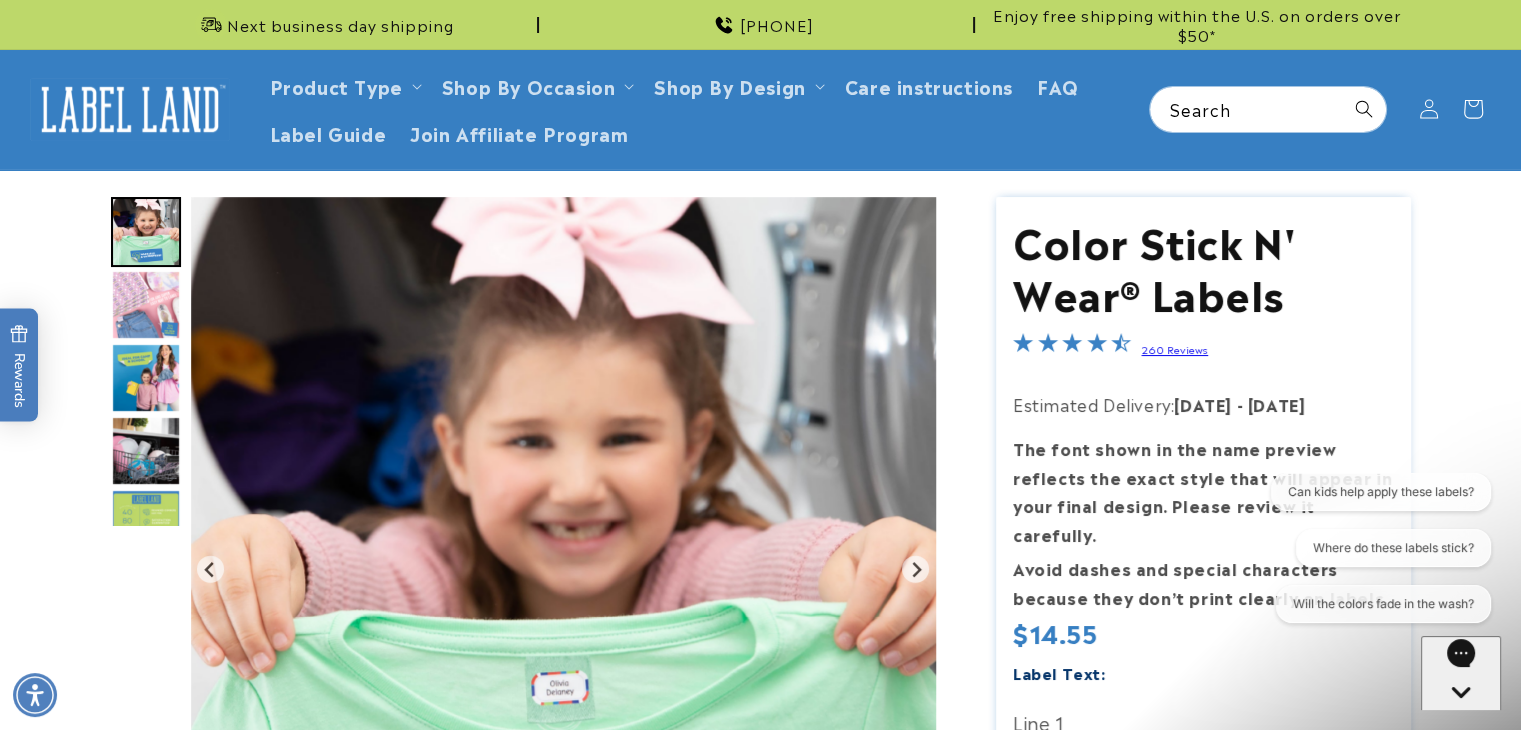 click 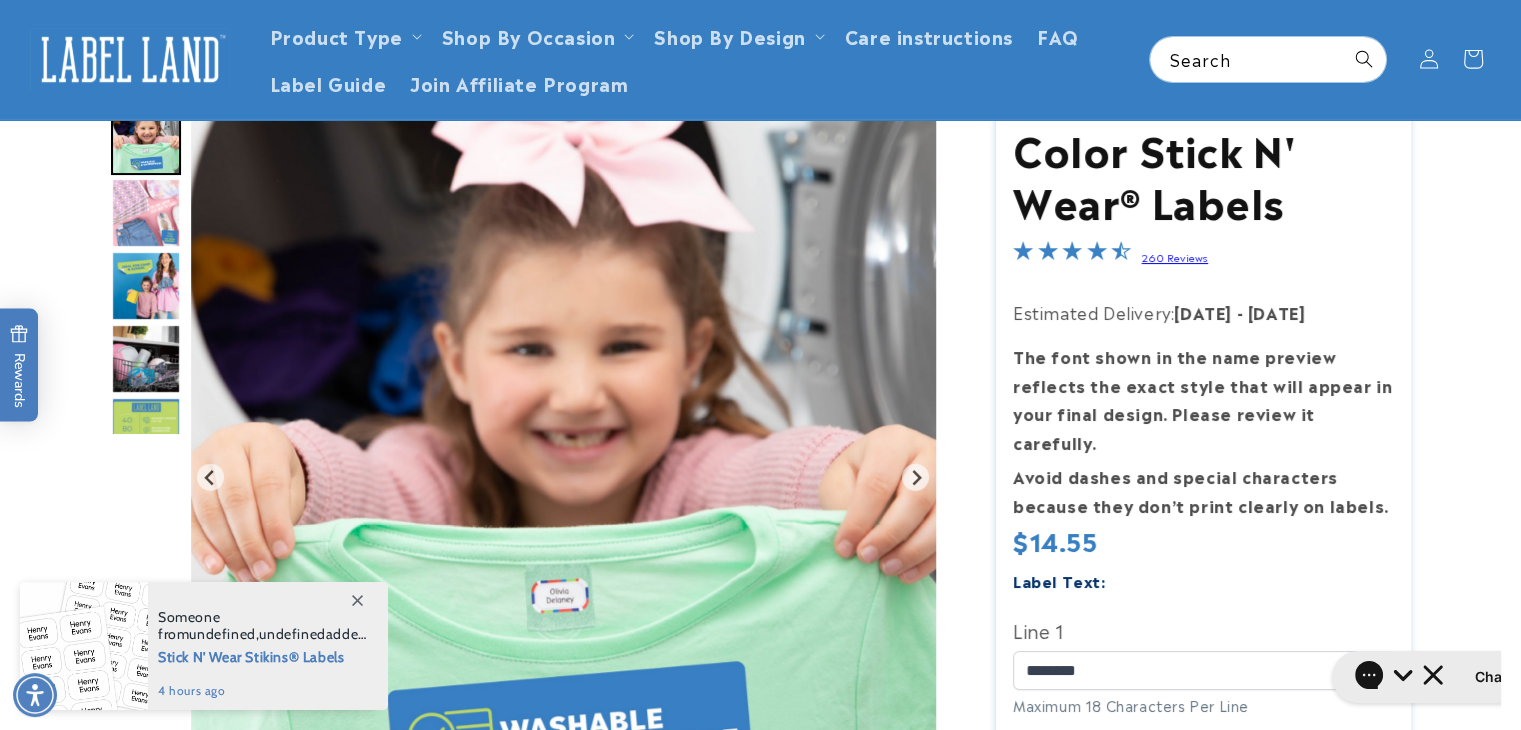scroll, scrollTop: 0, scrollLeft: 0, axis: both 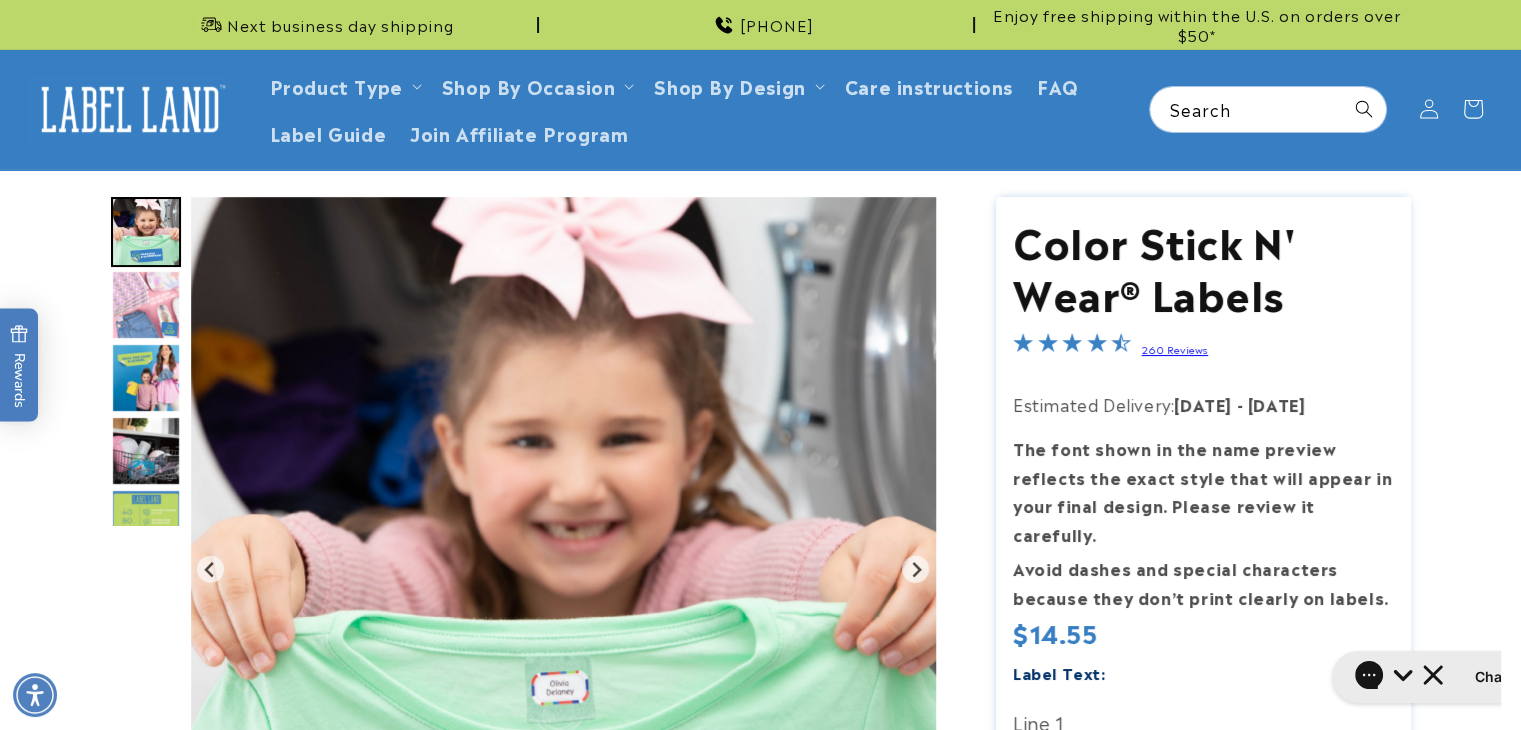 click at bounding box center (146, 524) 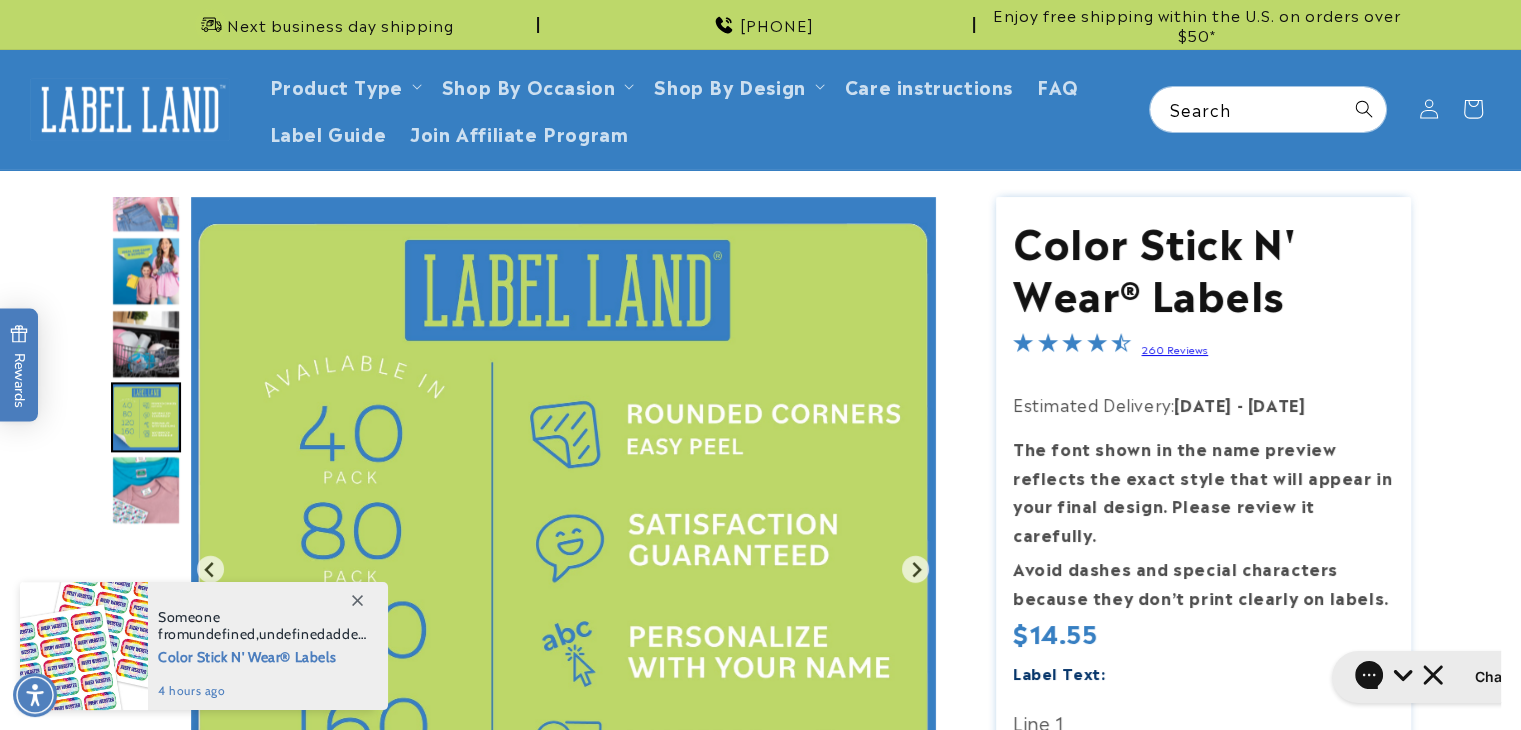 click at bounding box center (146, 490) 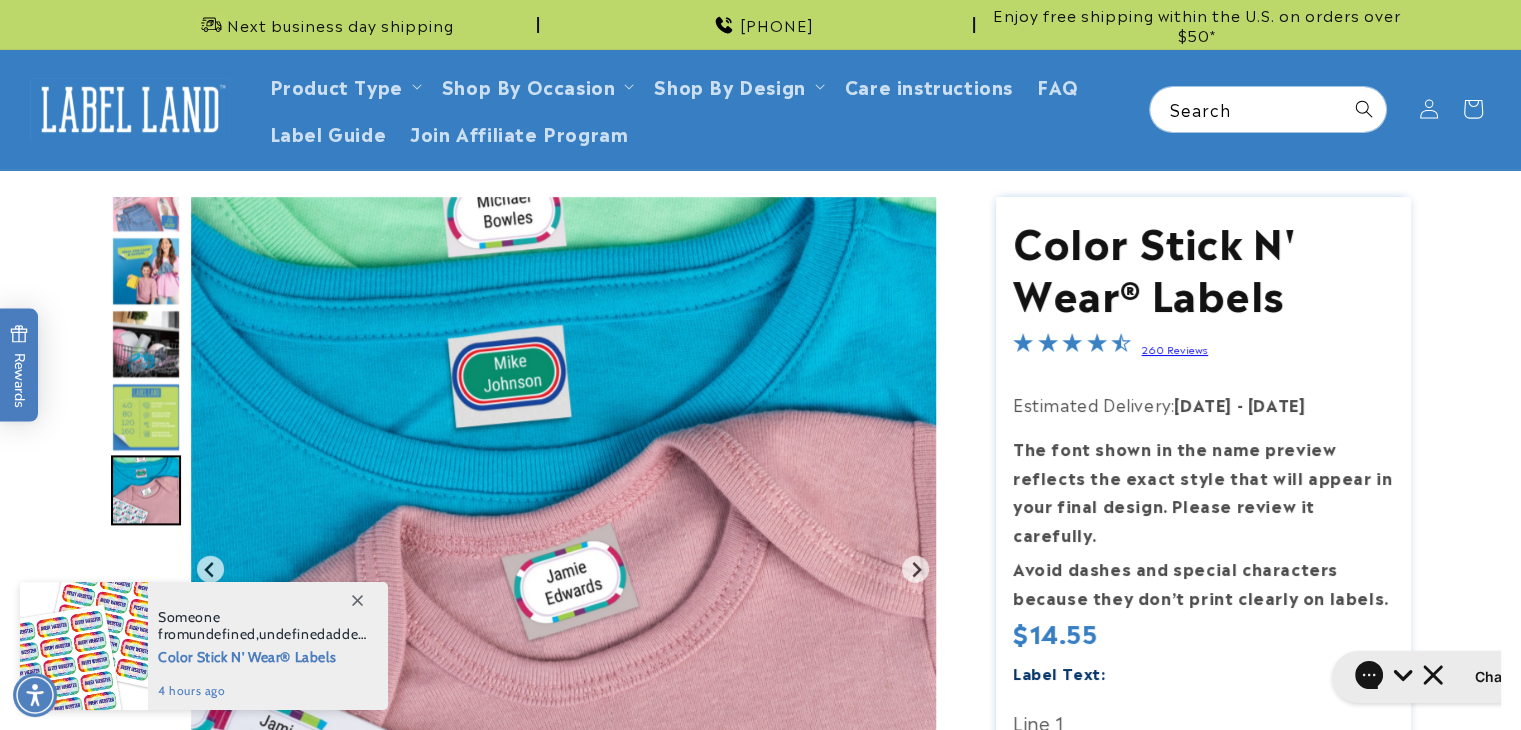 click at bounding box center (146, 417) 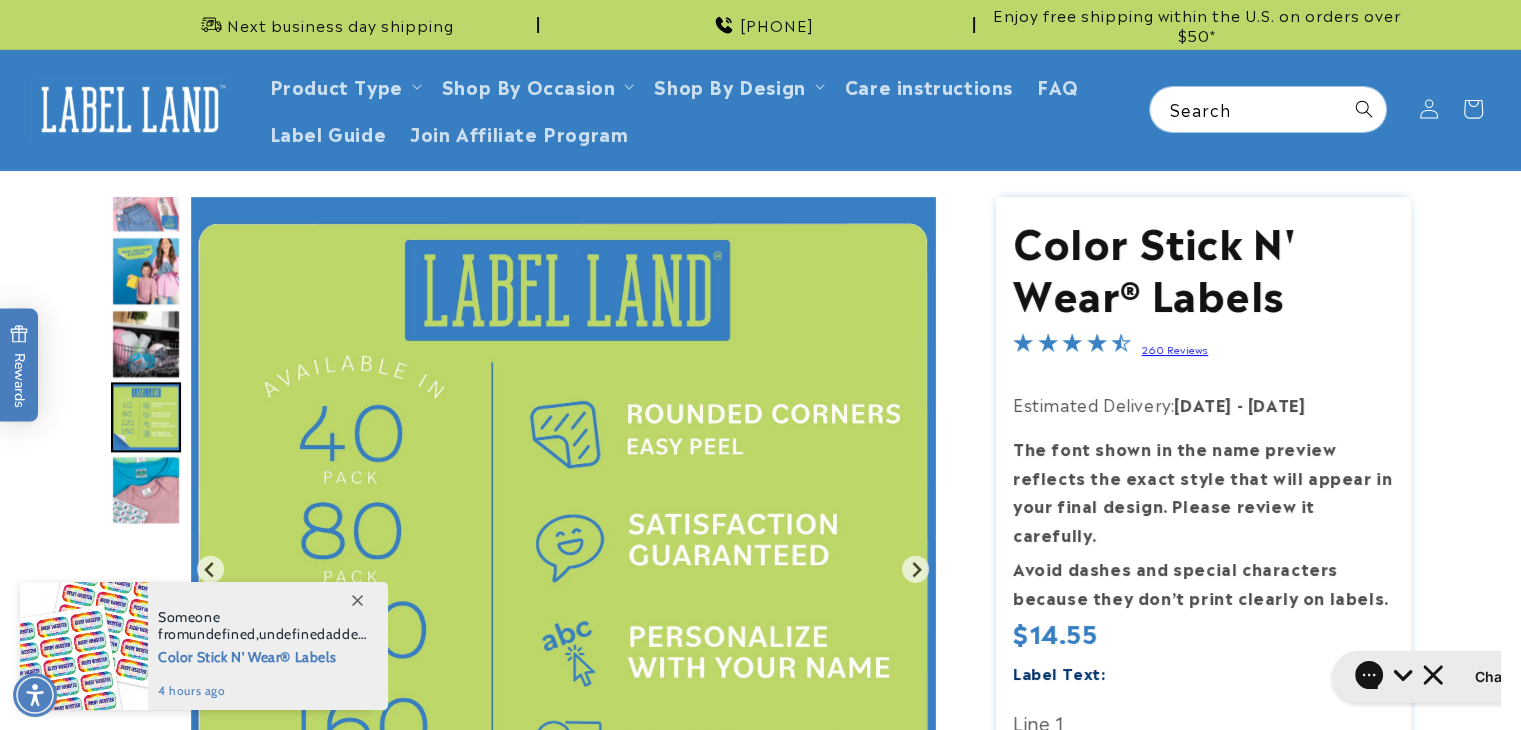 click at bounding box center [146, 344] 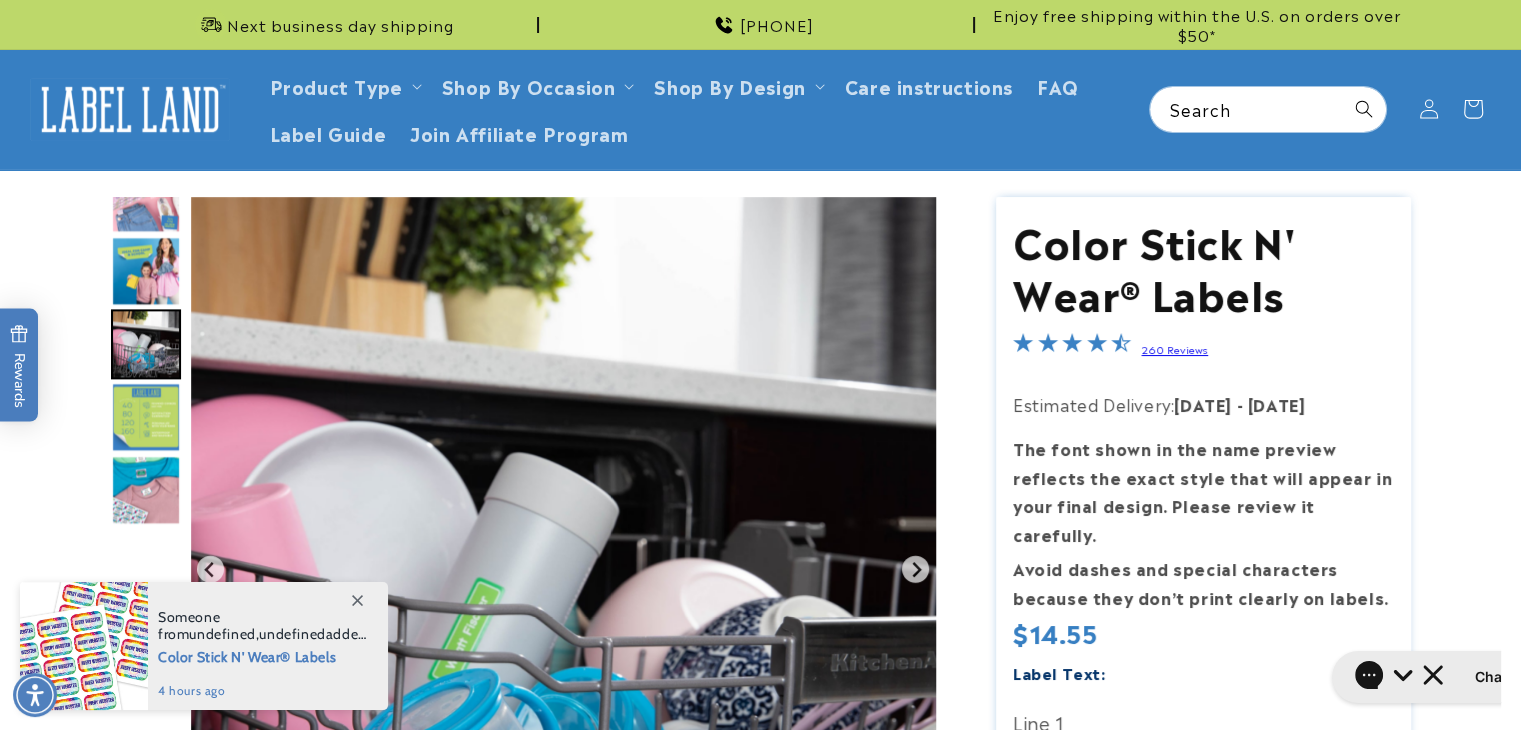 click at bounding box center (146, 271) 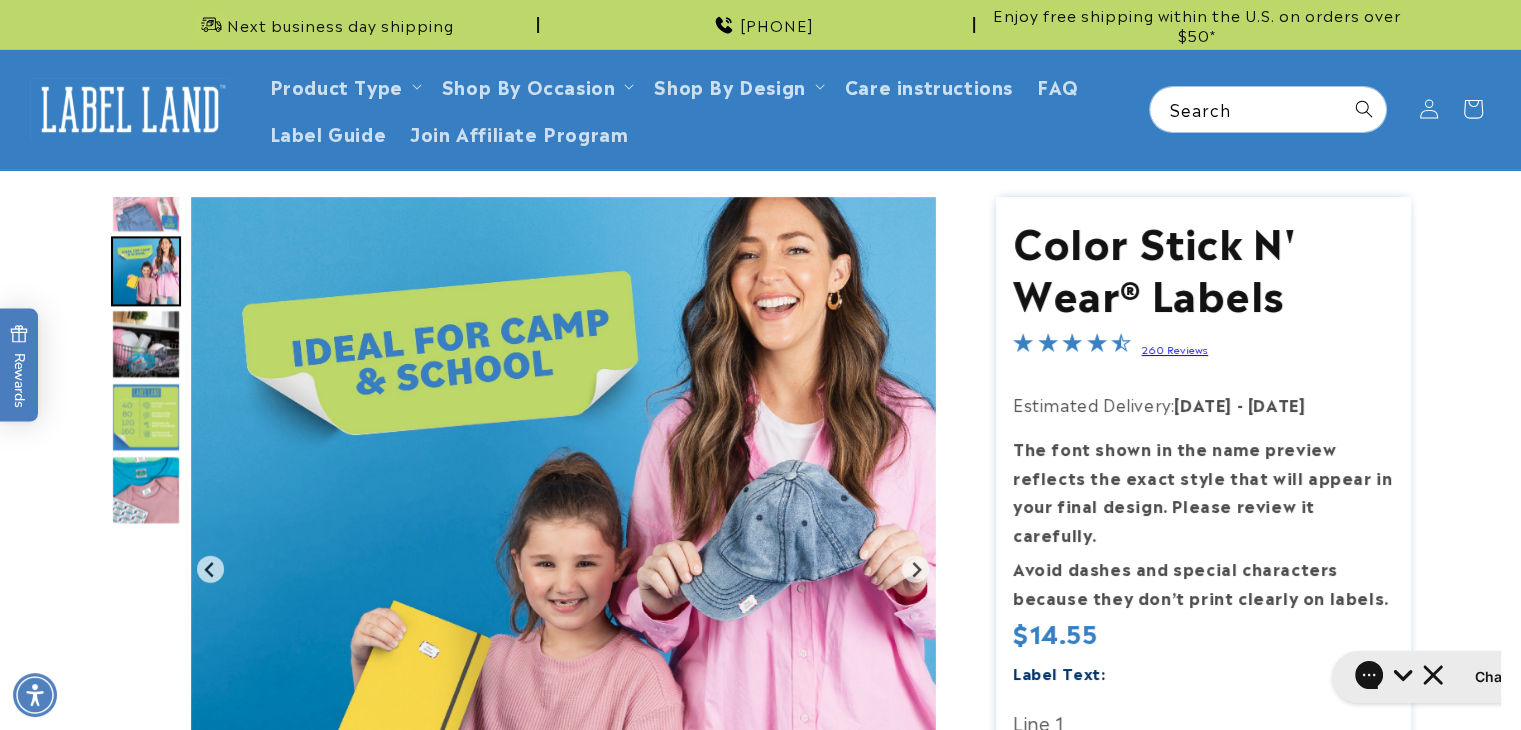 click at bounding box center [146, 198] 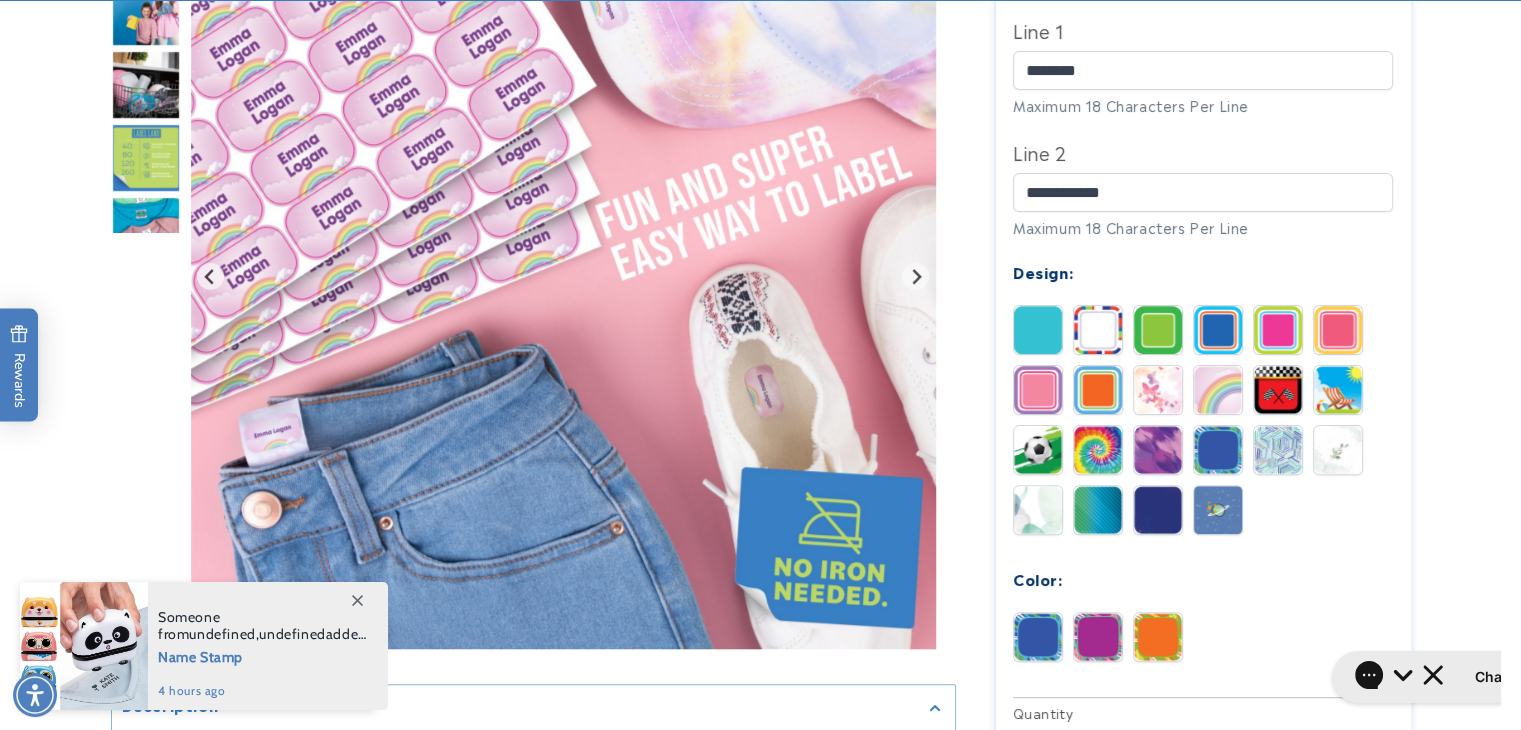 scroll, scrollTop: 697, scrollLeft: 0, axis: vertical 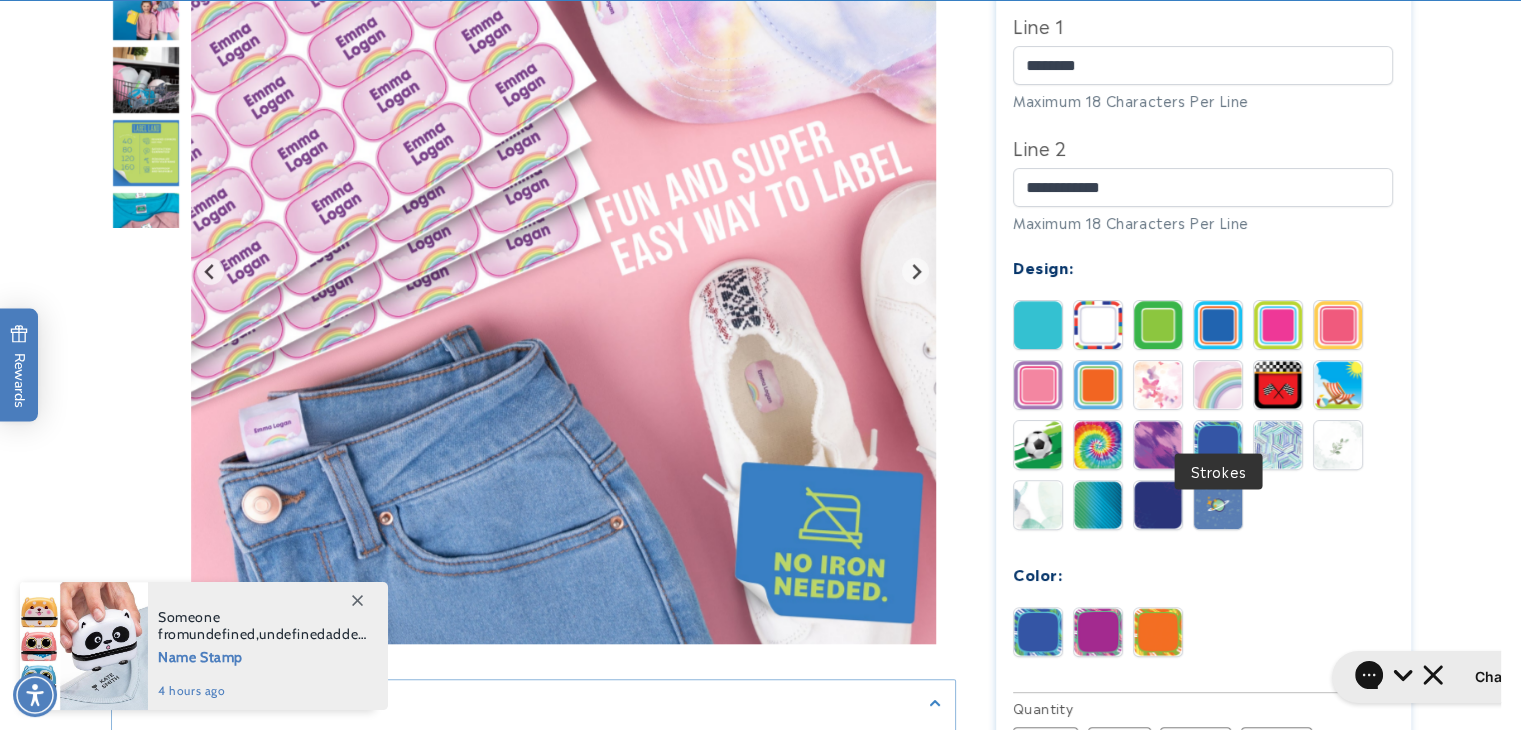 click at bounding box center [1218, 445] 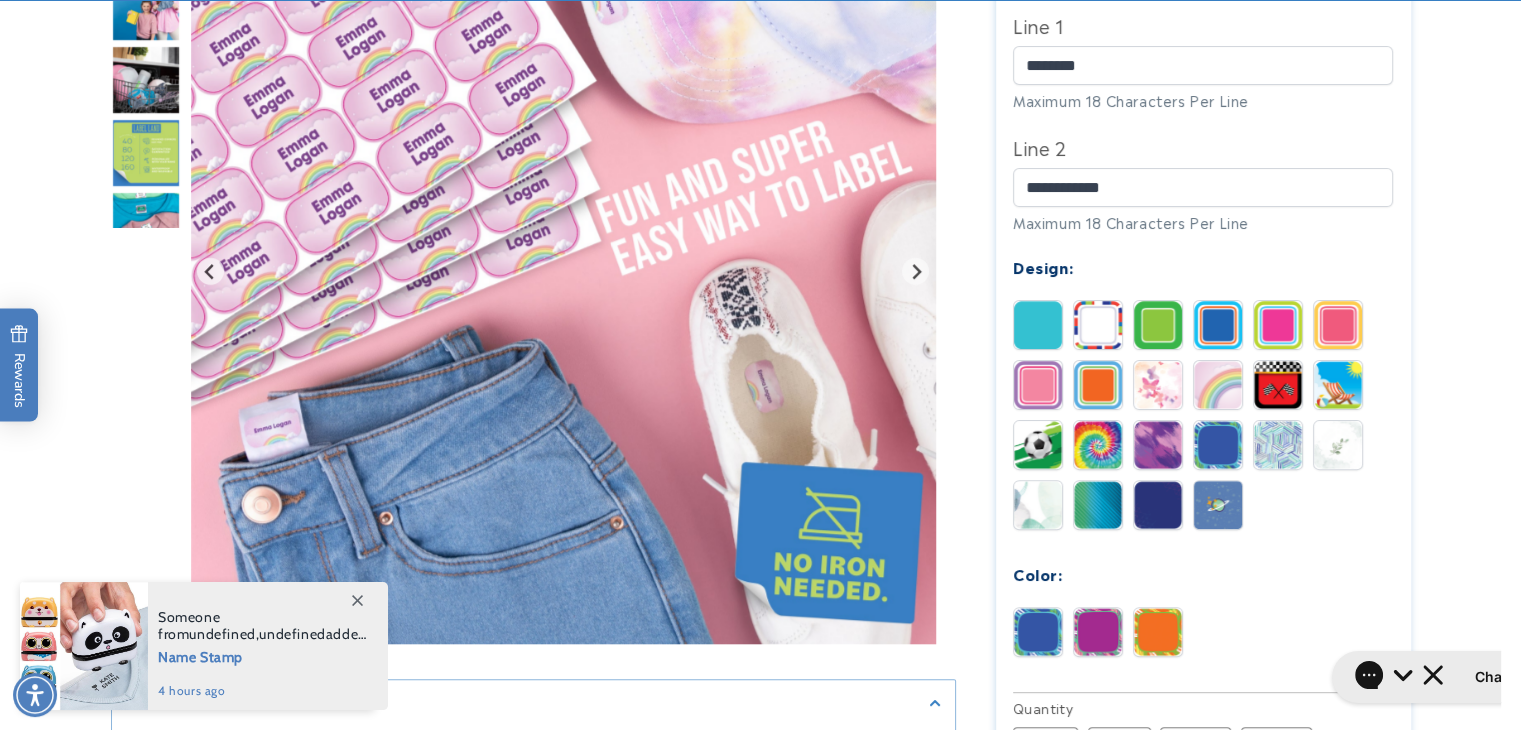 click at bounding box center [1218, 445] 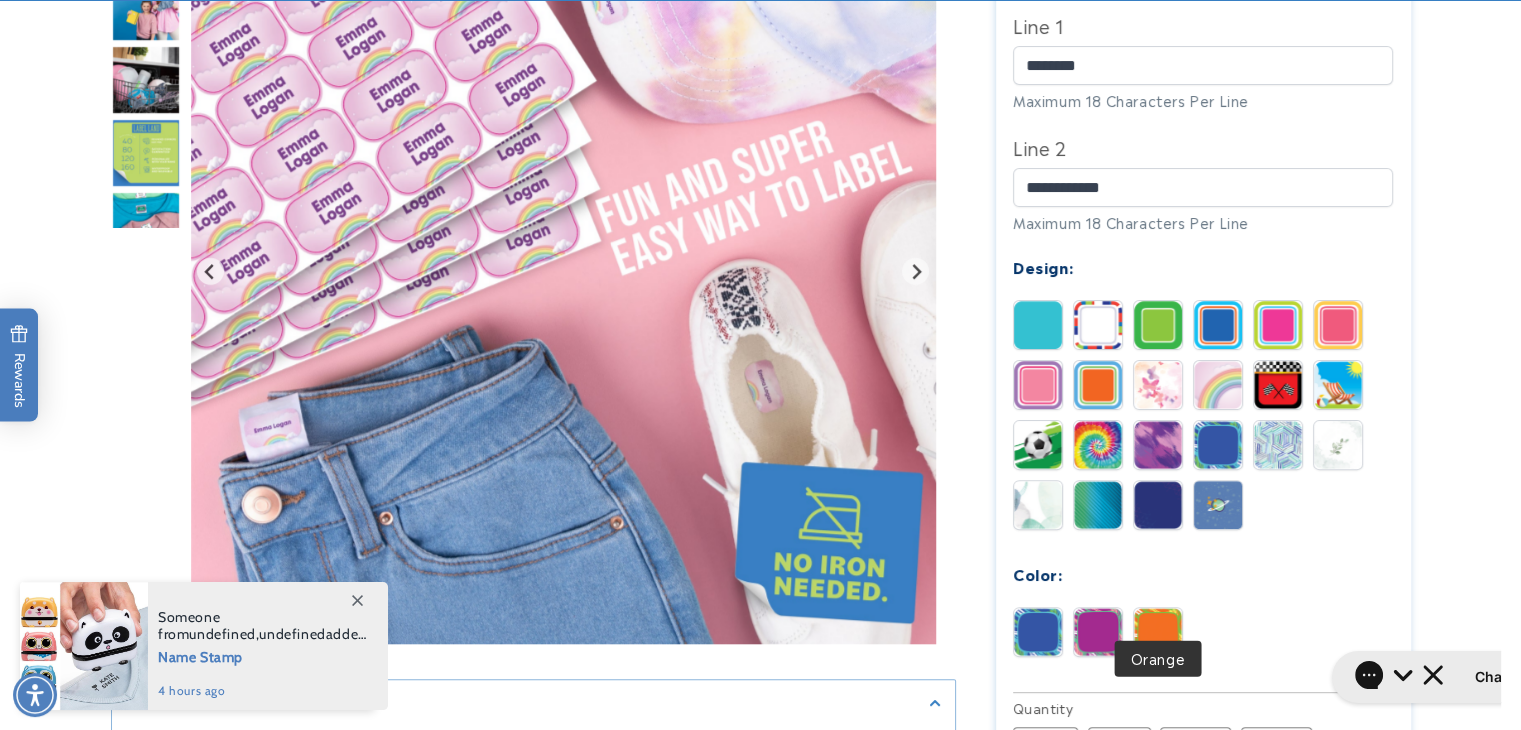 click at bounding box center [1158, 632] 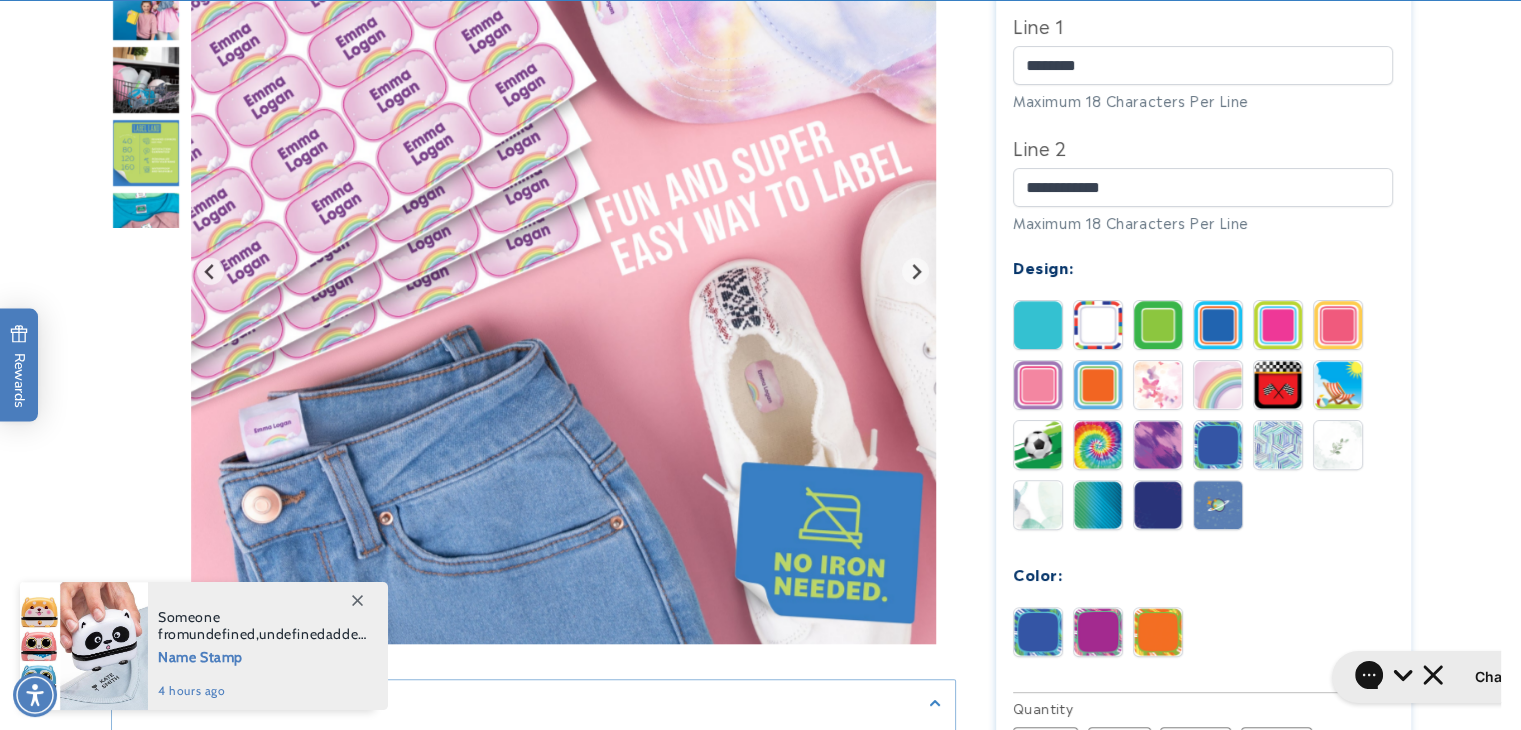 click at bounding box center [1158, 632] 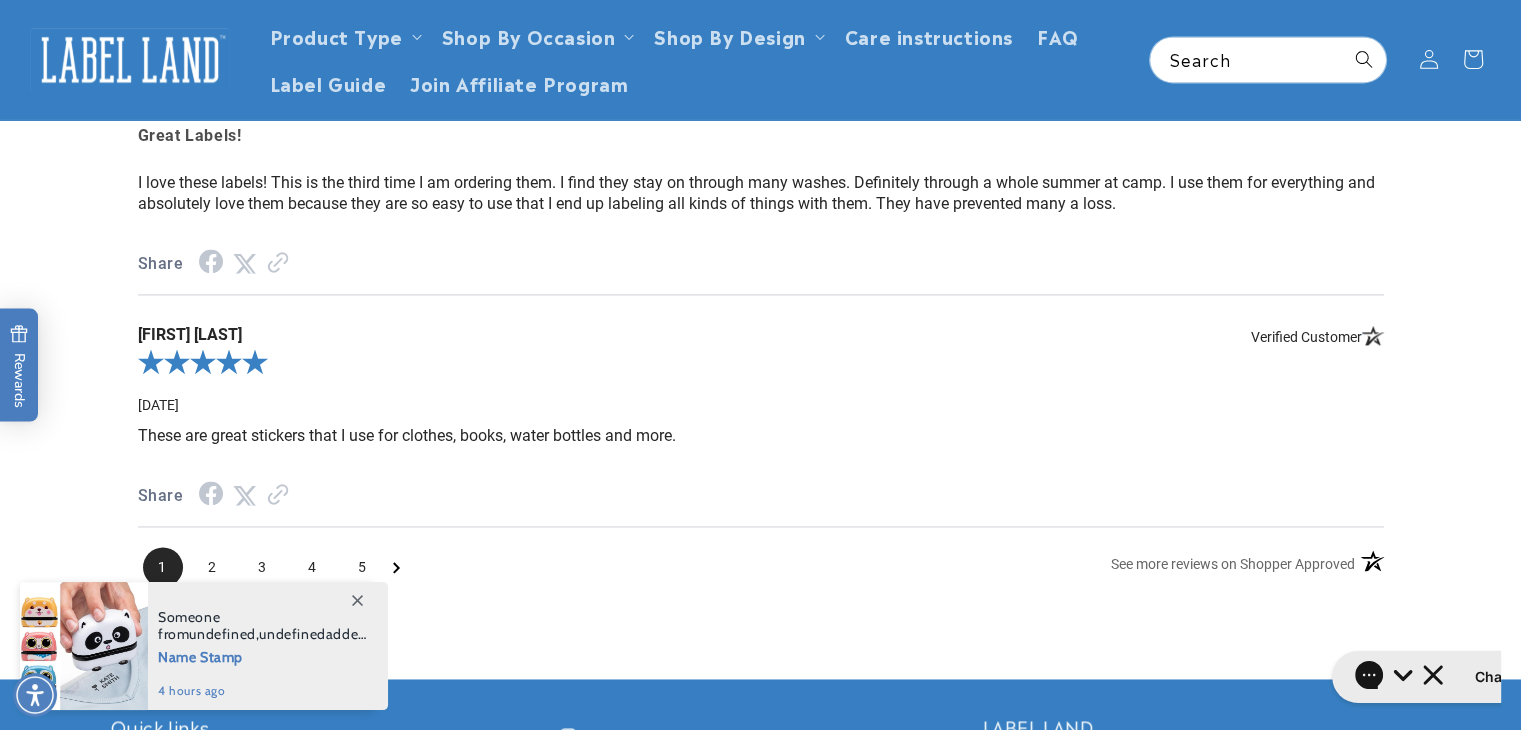 scroll, scrollTop: 697, scrollLeft: 0, axis: vertical 